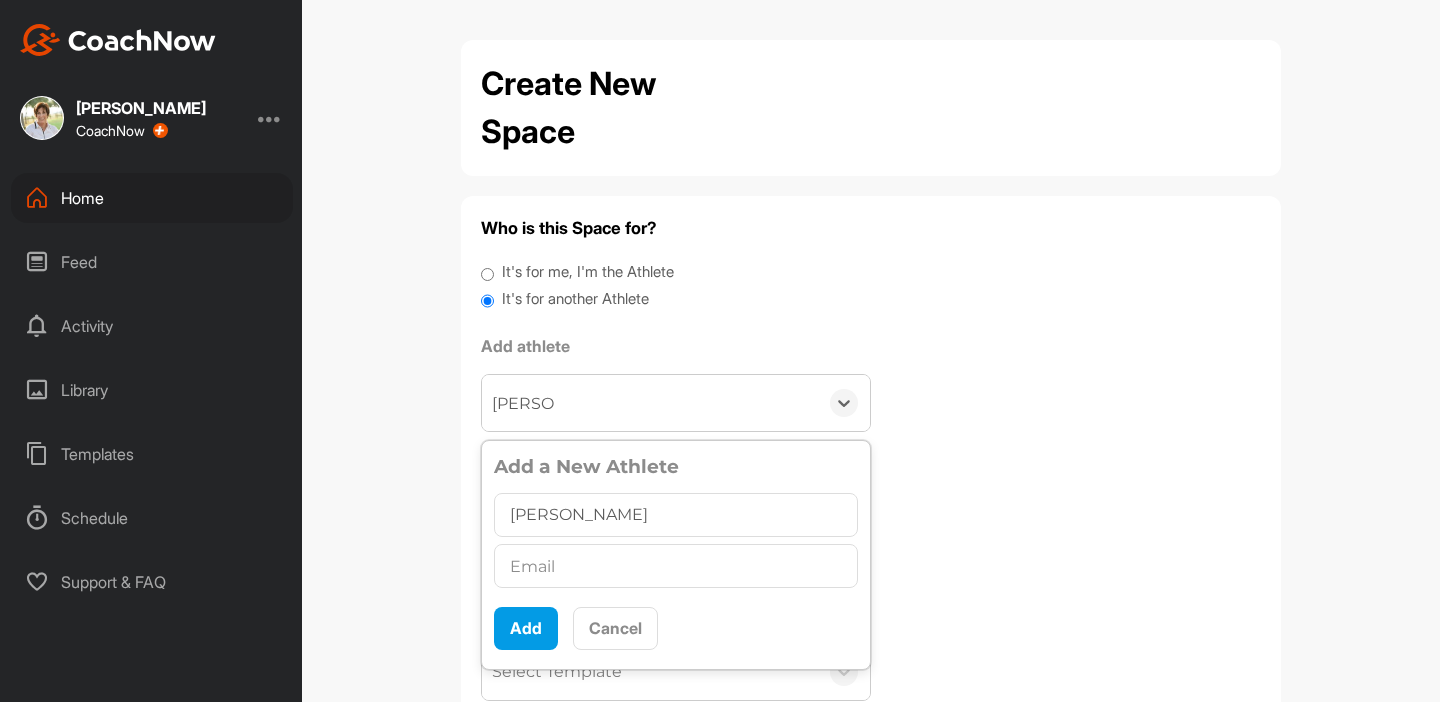 scroll, scrollTop: 0, scrollLeft: 0, axis: both 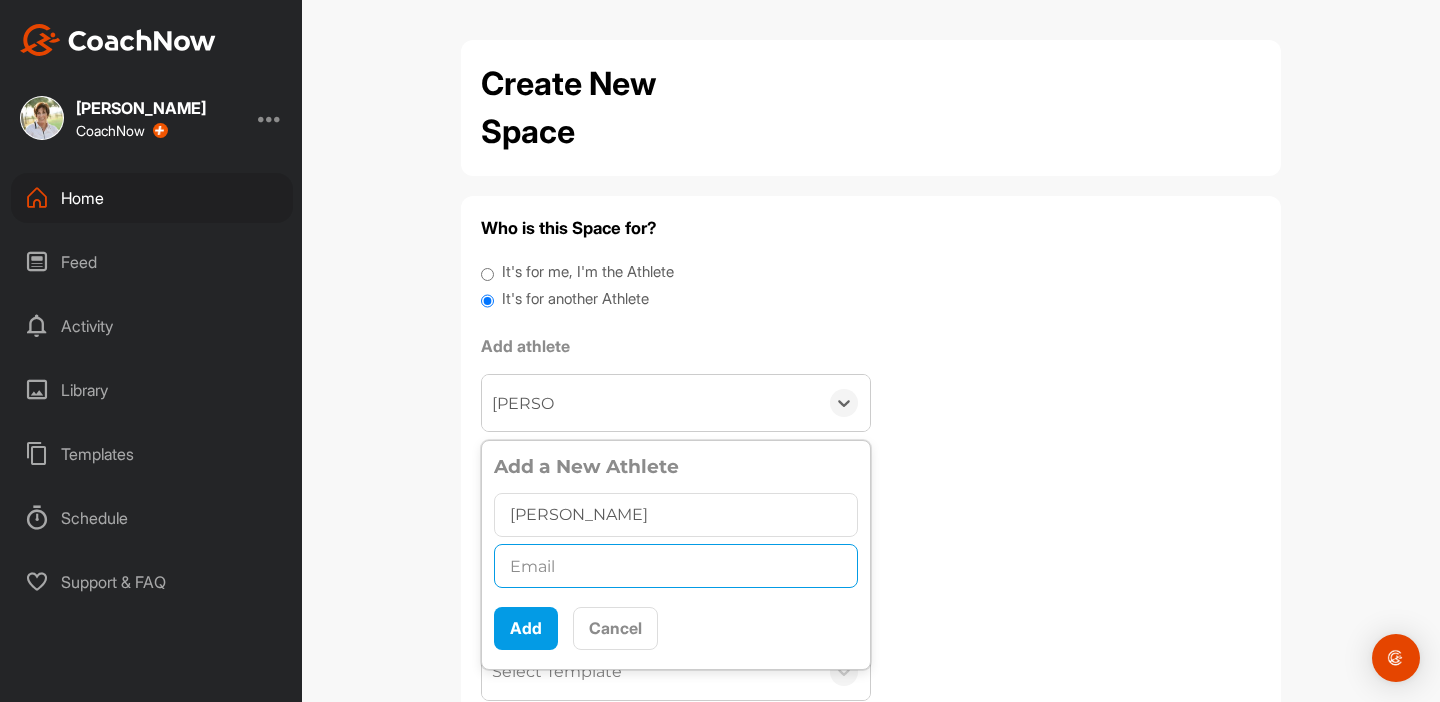 click at bounding box center (676, 566) 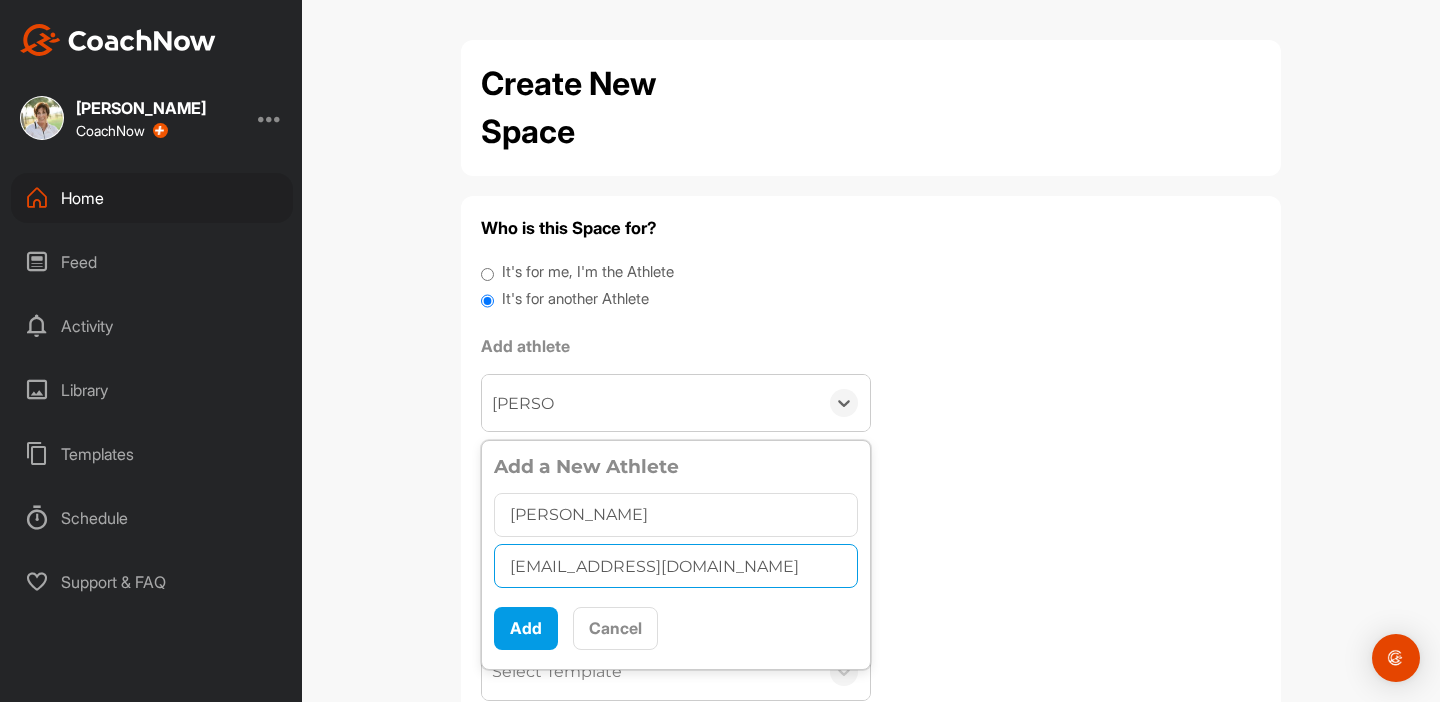 click on "[EMAIL_ADDRESS][DOMAIN_NAME]" at bounding box center [676, 566] 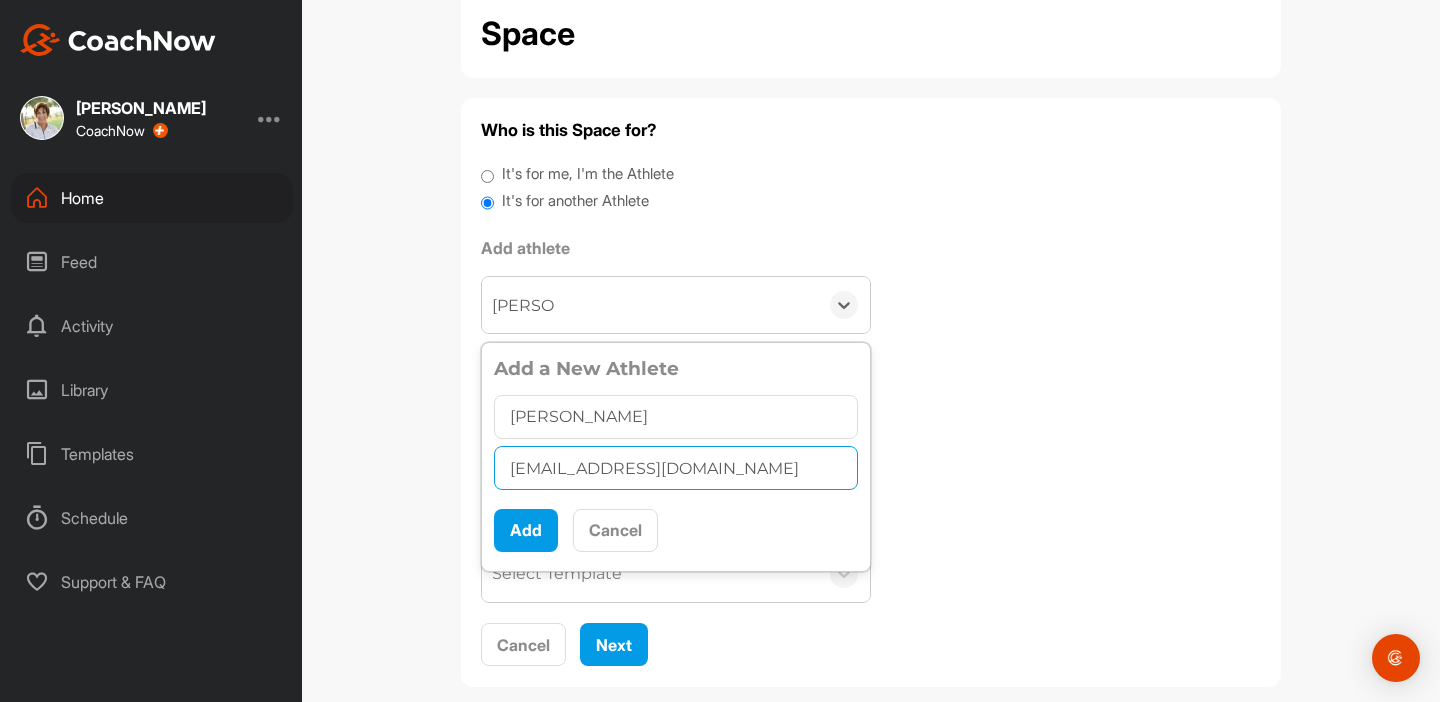 scroll, scrollTop: 130, scrollLeft: 0, axis: vertical 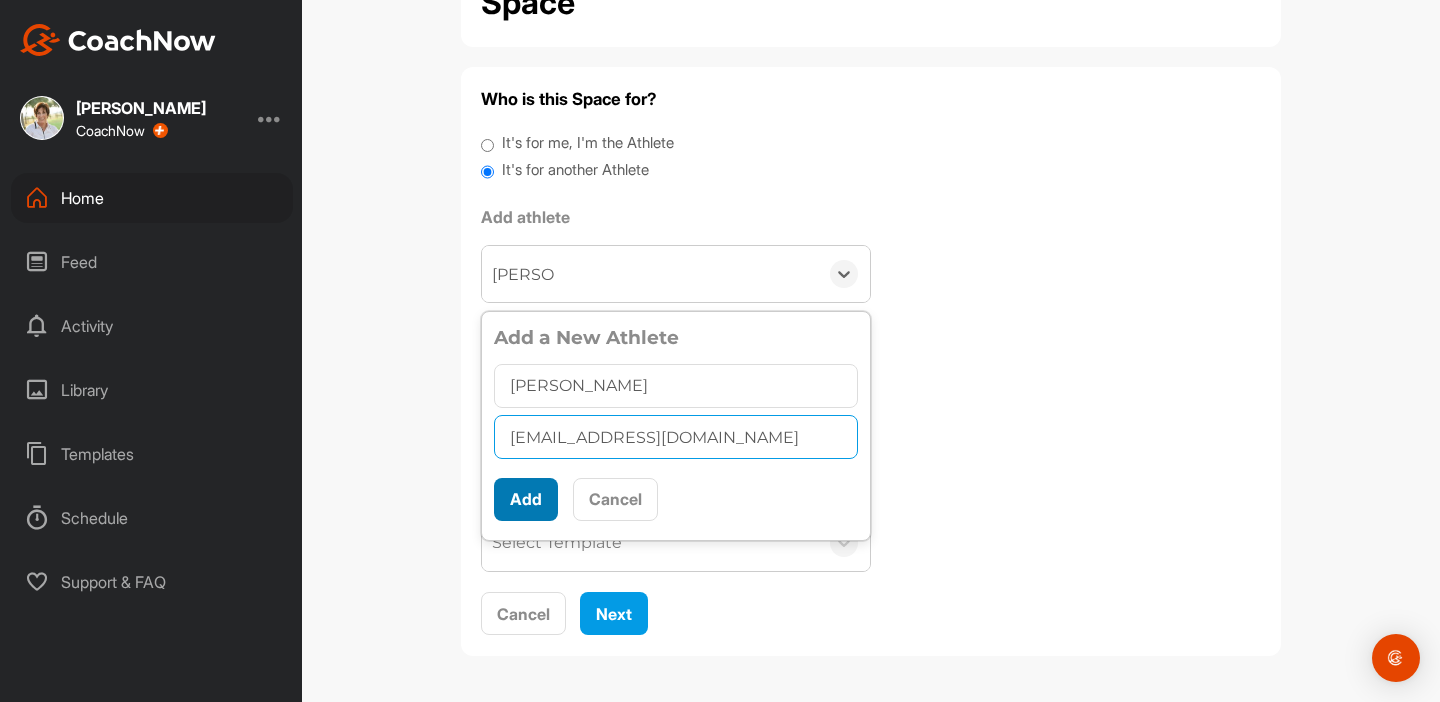 type on "[EMAIL_ADDRESS][DOMAIN_NAME]" 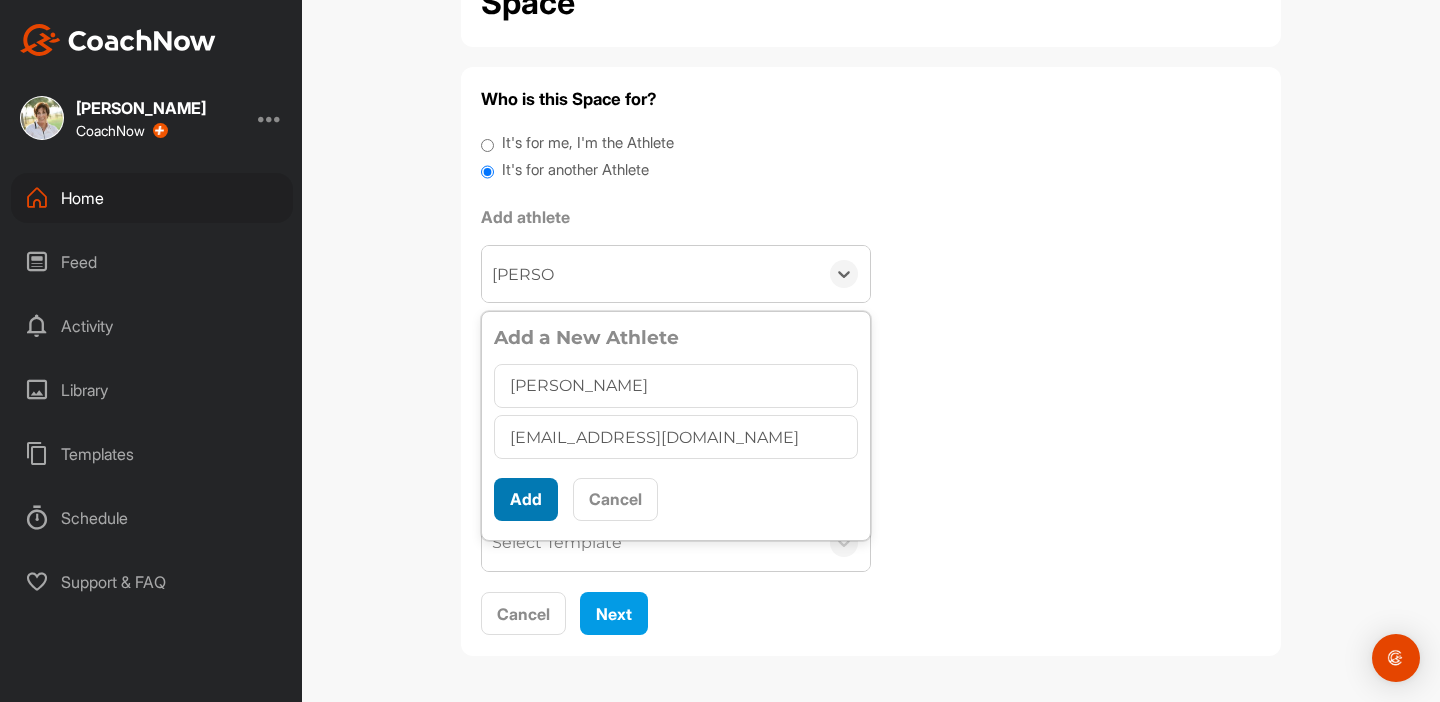 click on "Add" at bounding box center (526, 499) 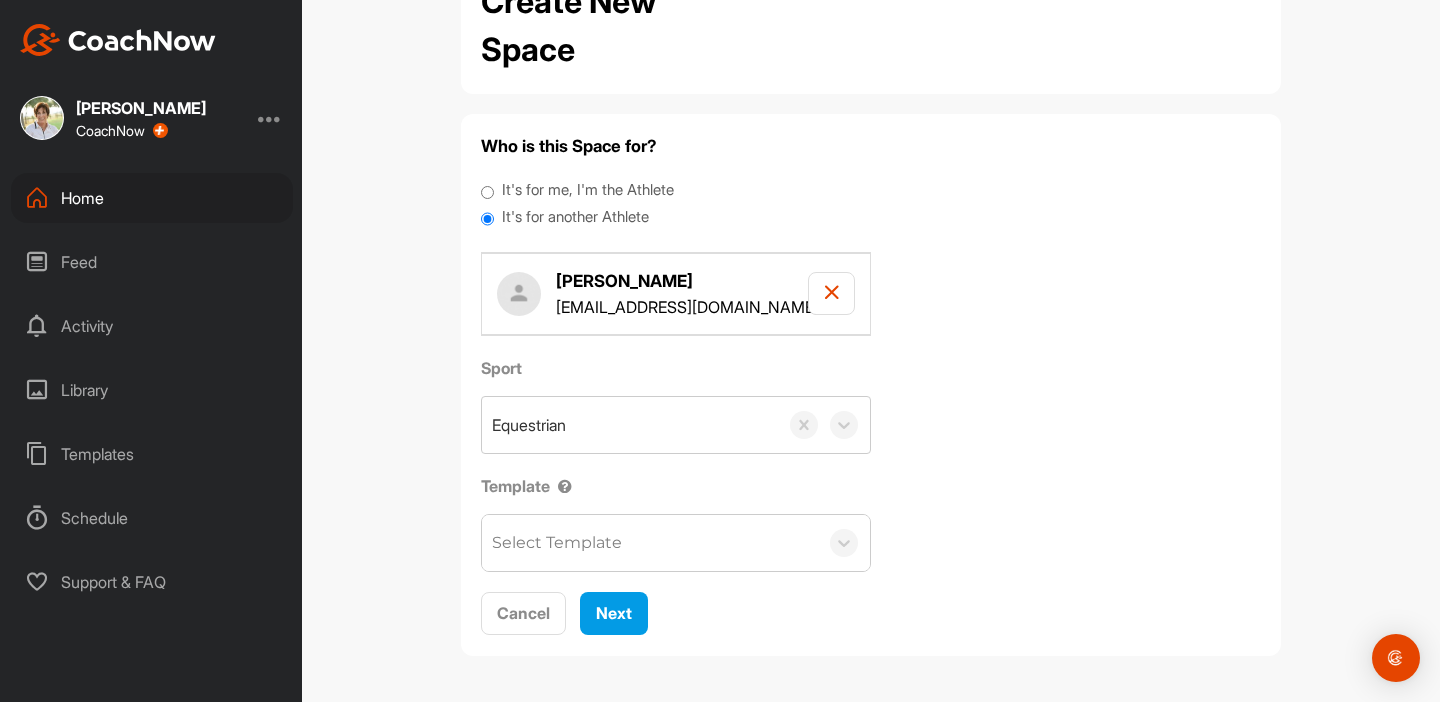 click on "Sport Equestrian Template    Select Template" at bounding box center [871, 464] 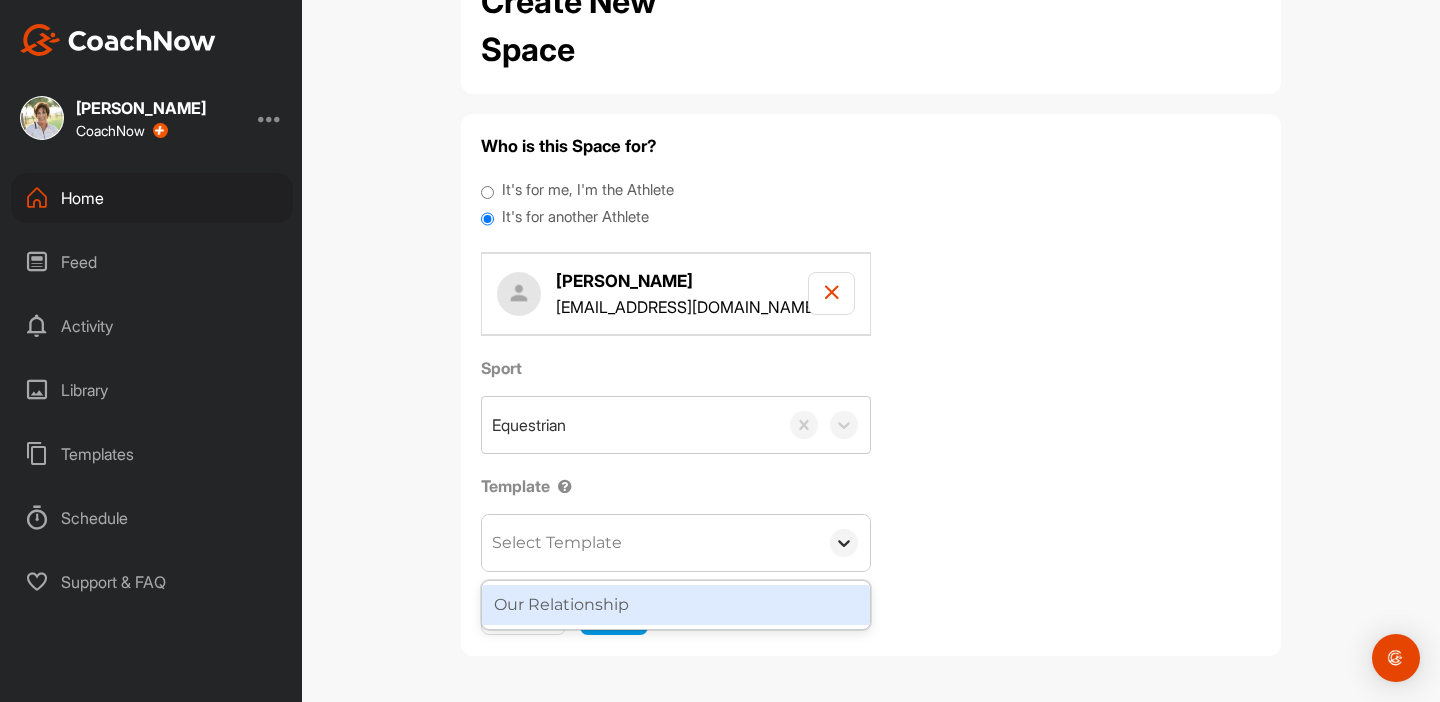 click 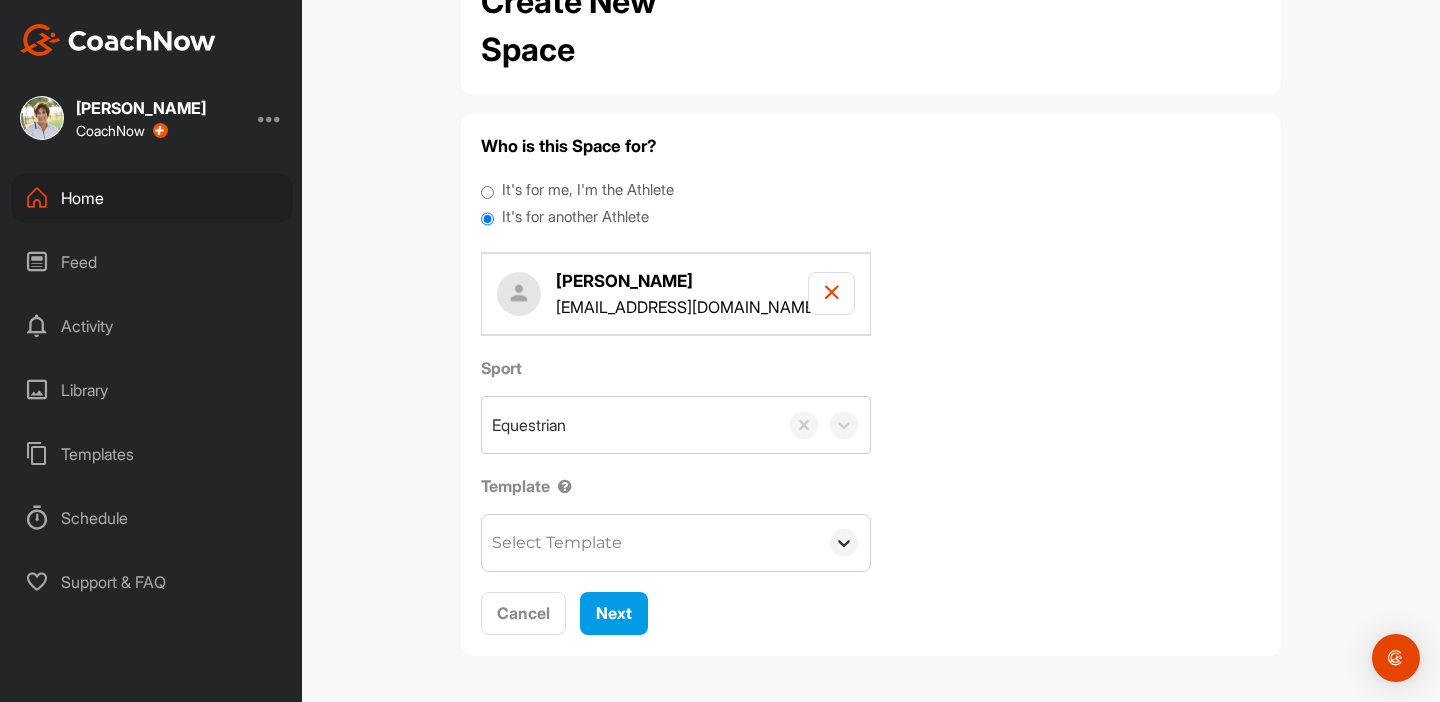 click 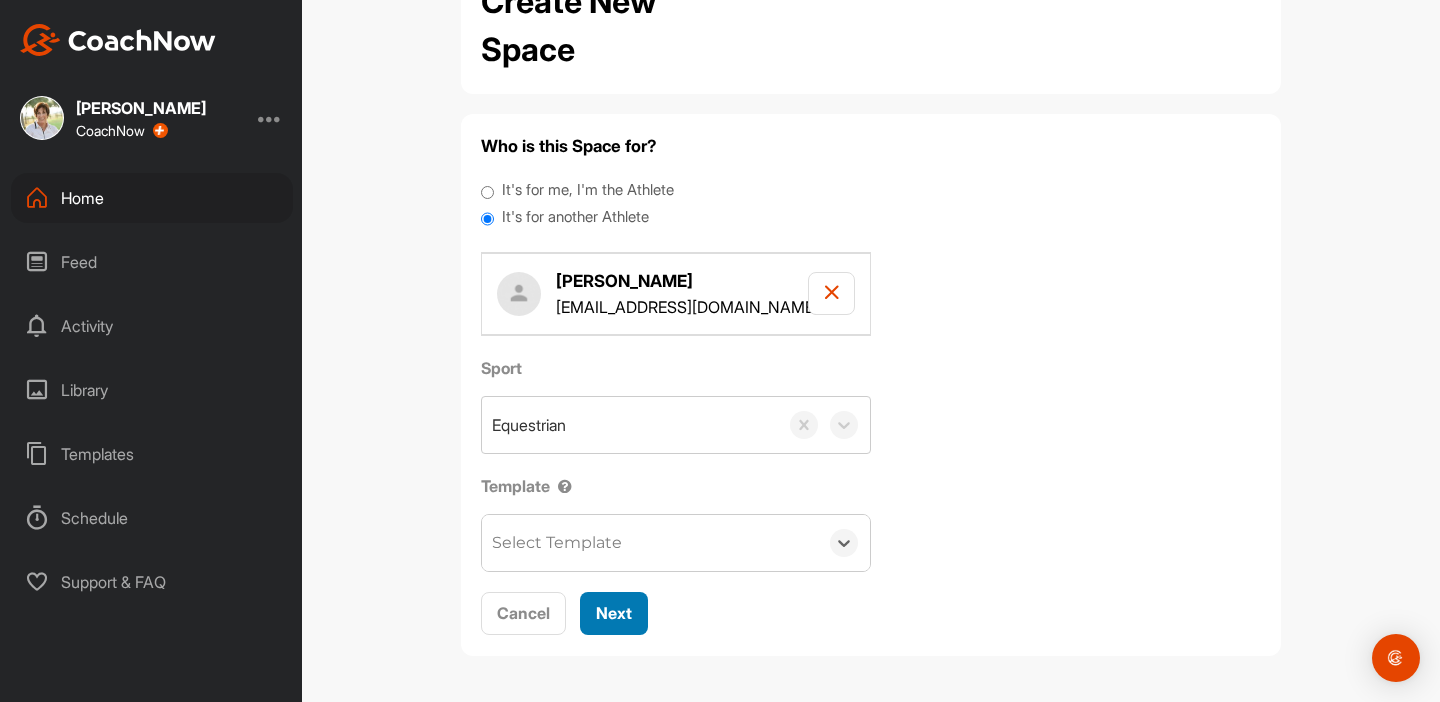 click on "Next" at bounding box center [614, 613] 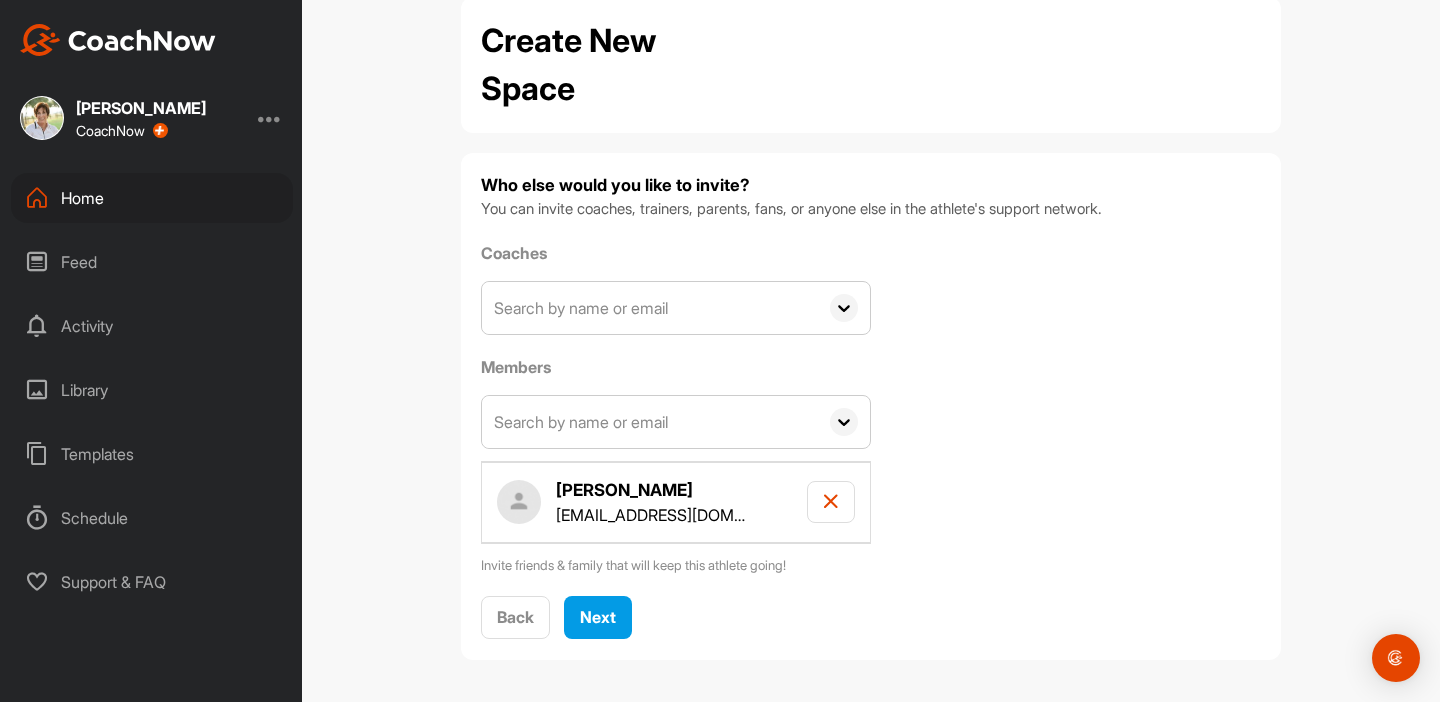 scroll, scrollTop: 47, scrollLeft: 0, axis: vertical 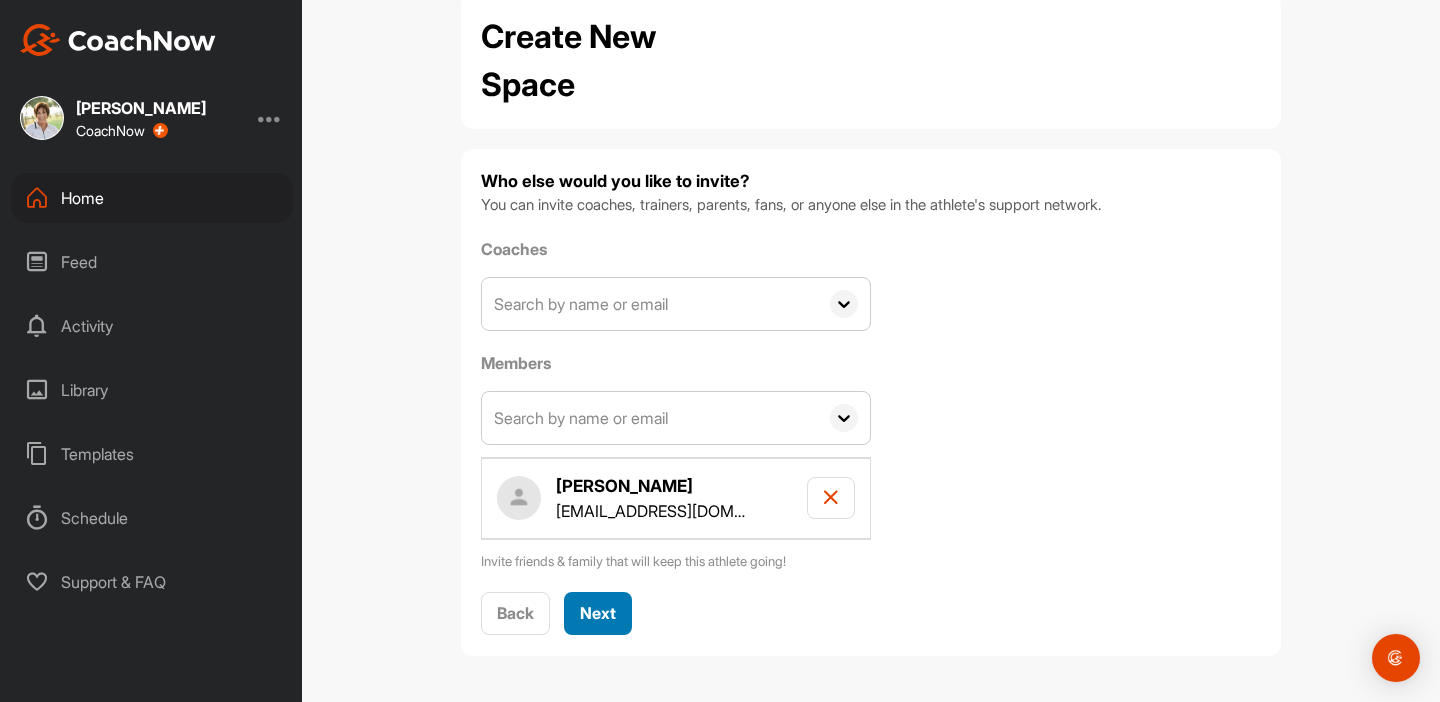 click on "Next" at bounding box center [598, 613] 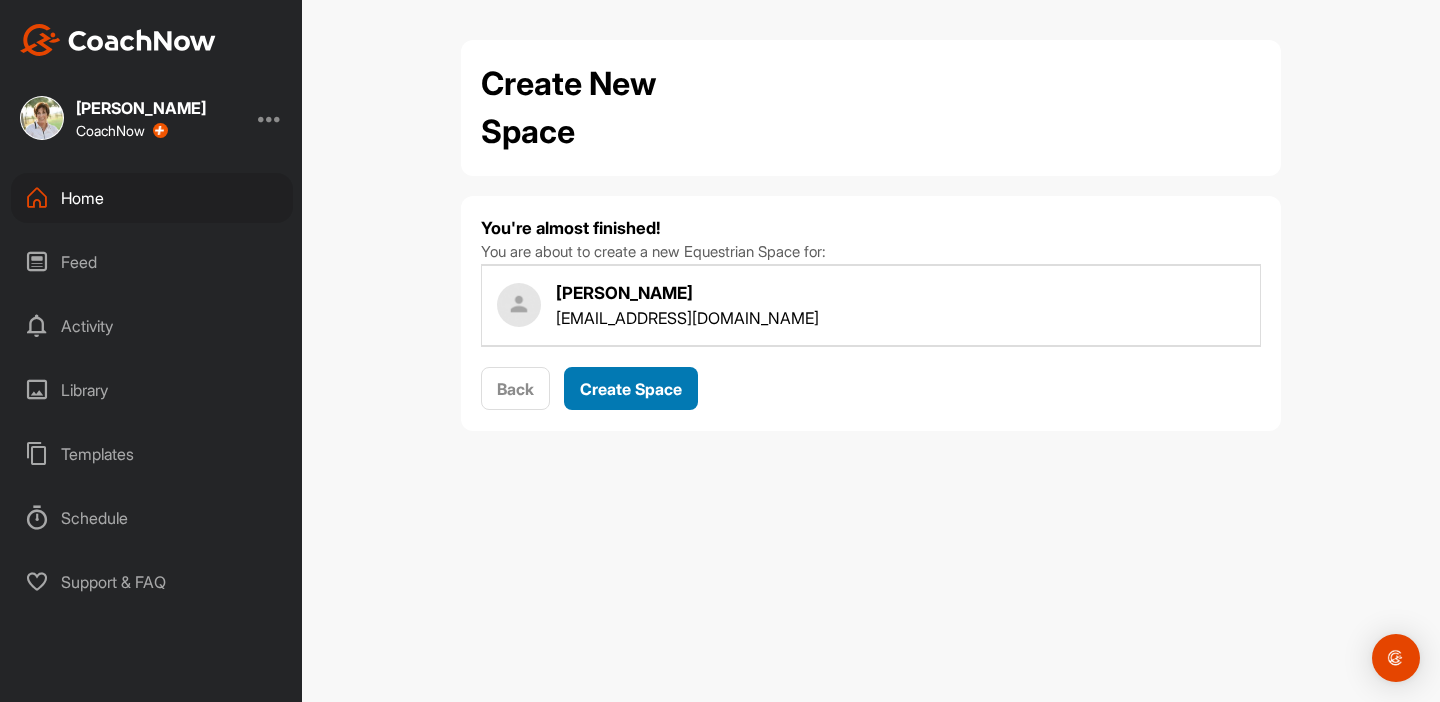 click on "Create Space" at bounding box center (631, 389) 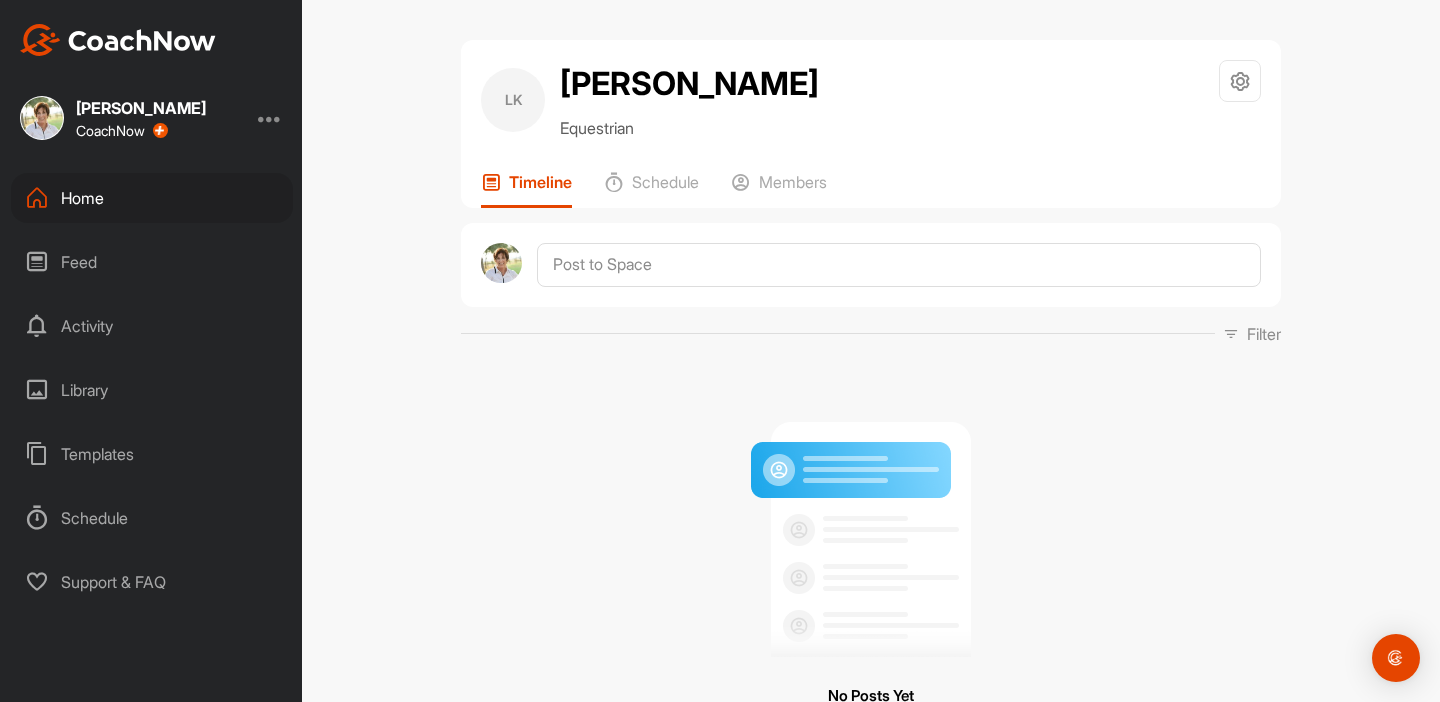 scroll, scrollTop: 134, scrollLeft: 0, axis: vertical 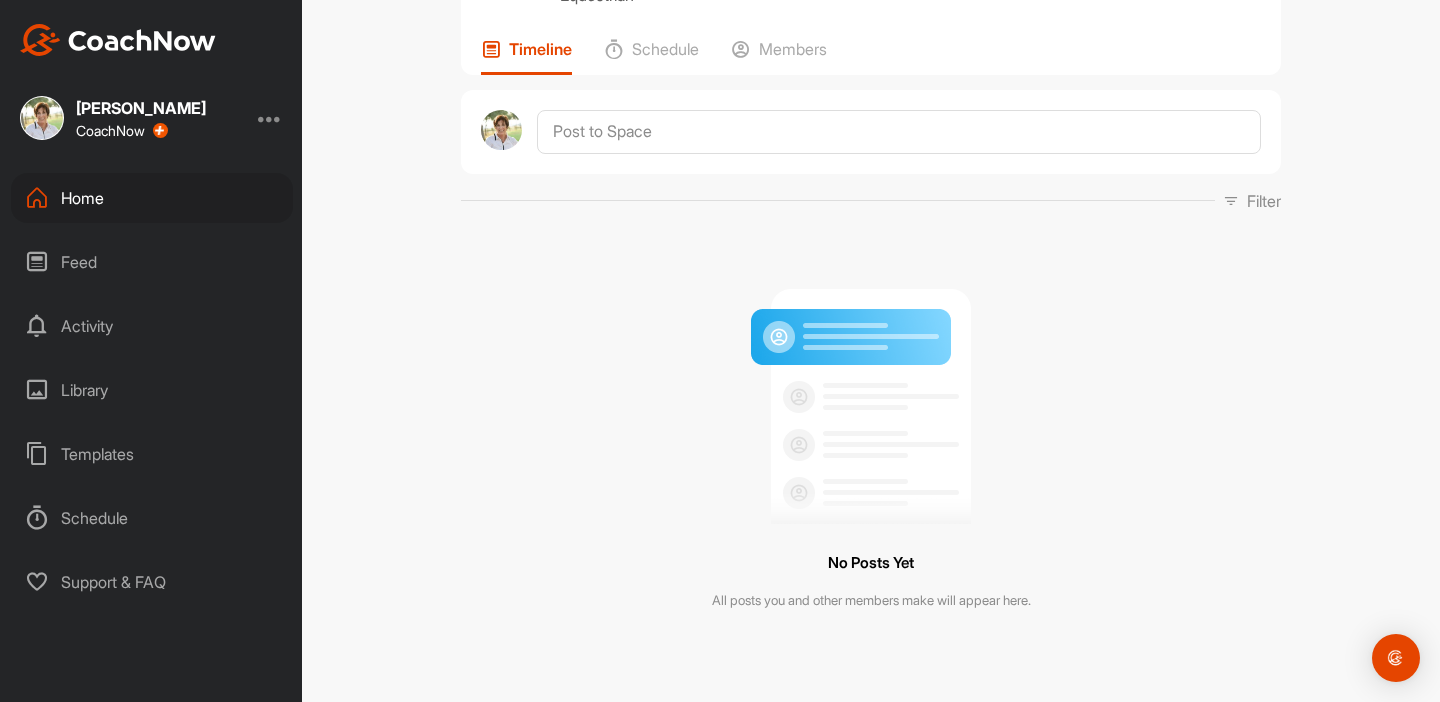 click on "Activity" at bounding box center (152, 326) 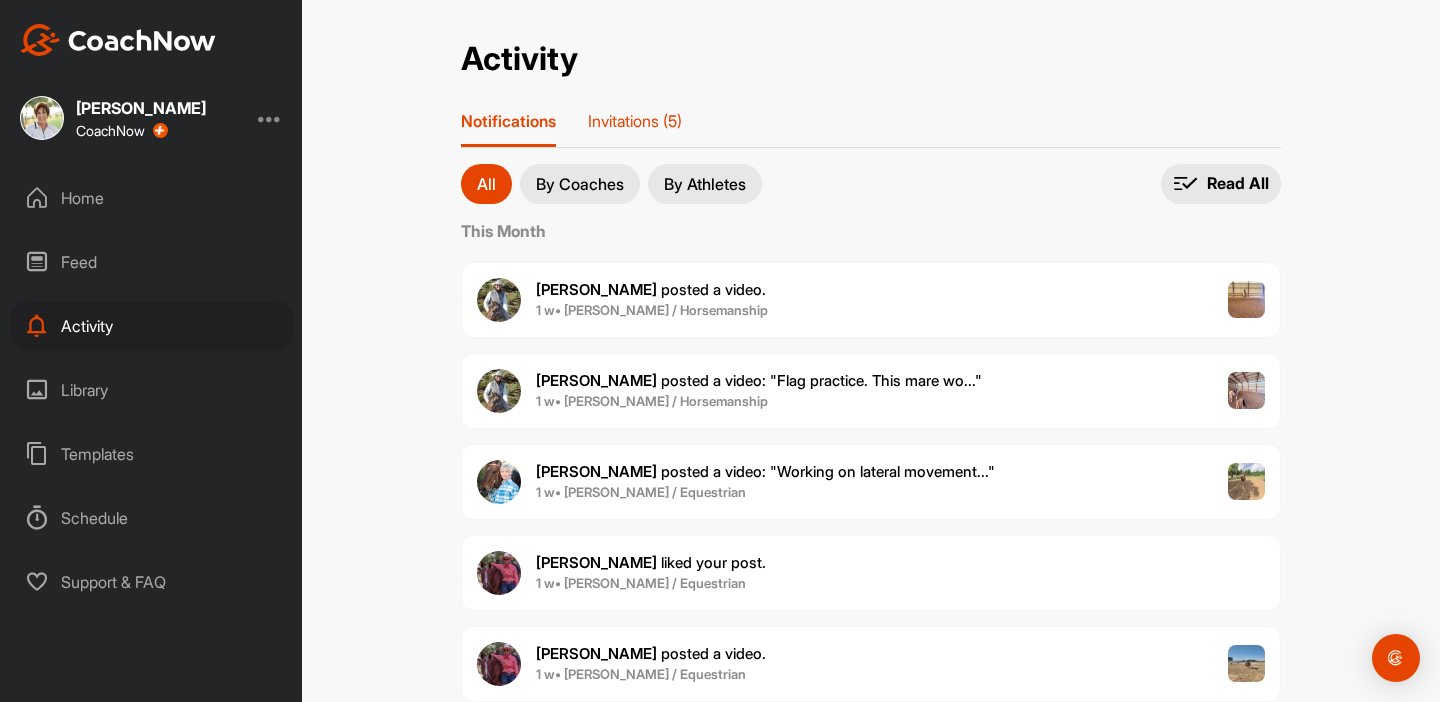 click on "Invitations (5)" at bounding box center (635, 121) 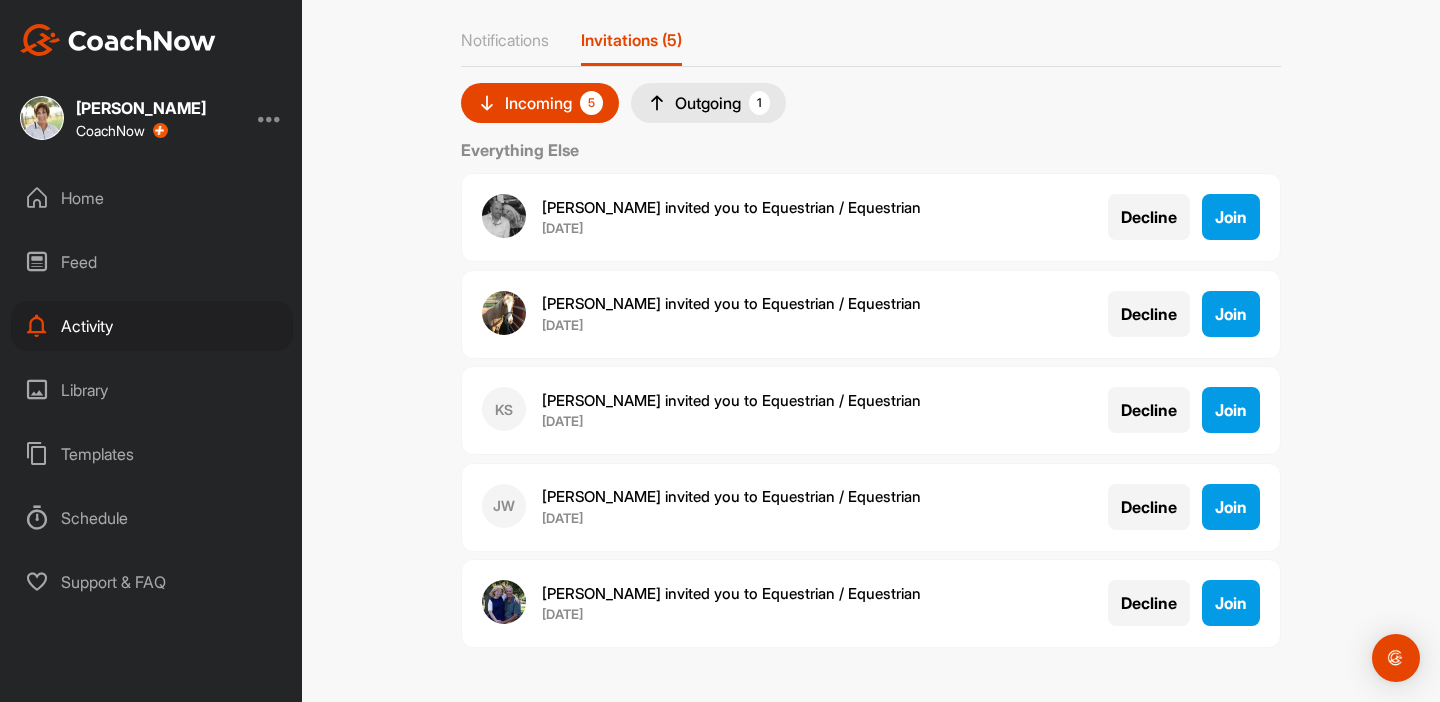 scroll, scrollTop: 0, scrollLeft: 0, axis: both 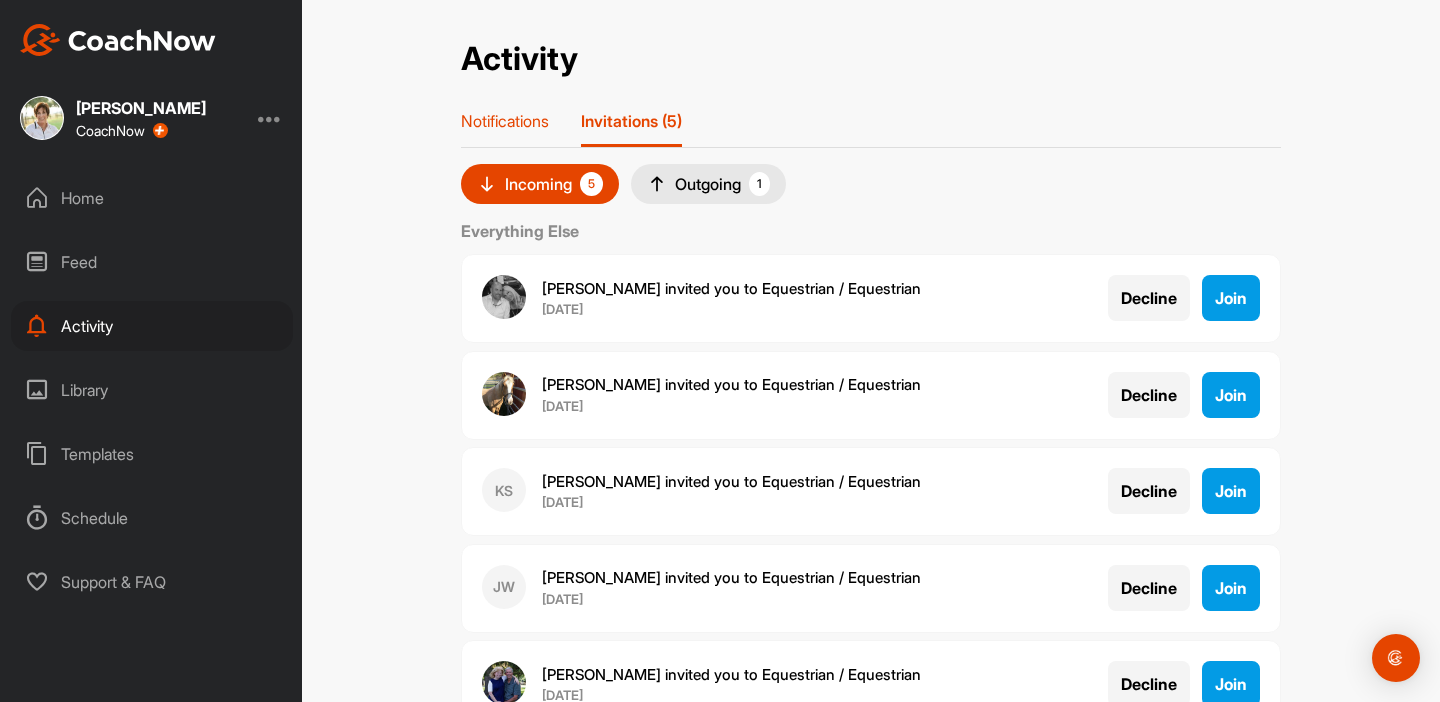 click on "Notifications" at bounding box center (505, 121) 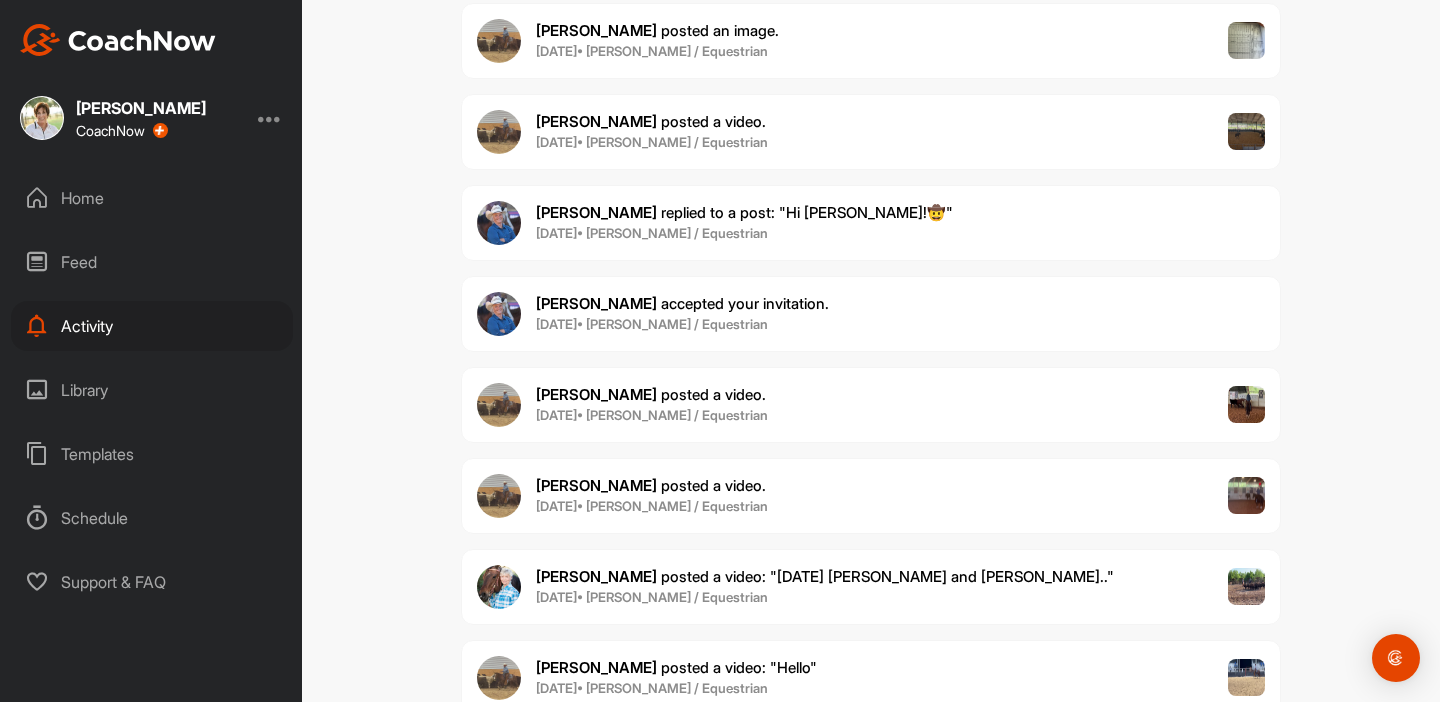 scroll, scrollTop: 0, scrollLeft: 0, axis: both 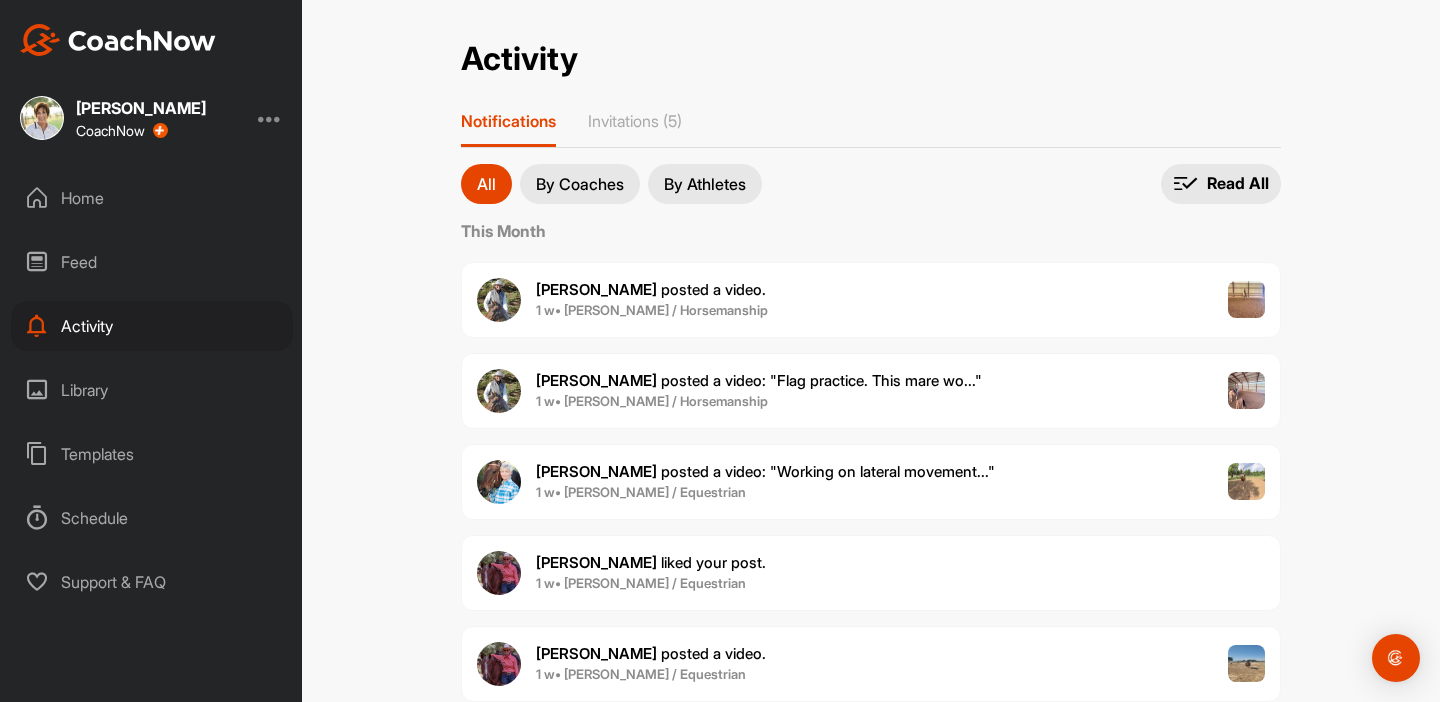 click at bounding box center [270, 118] 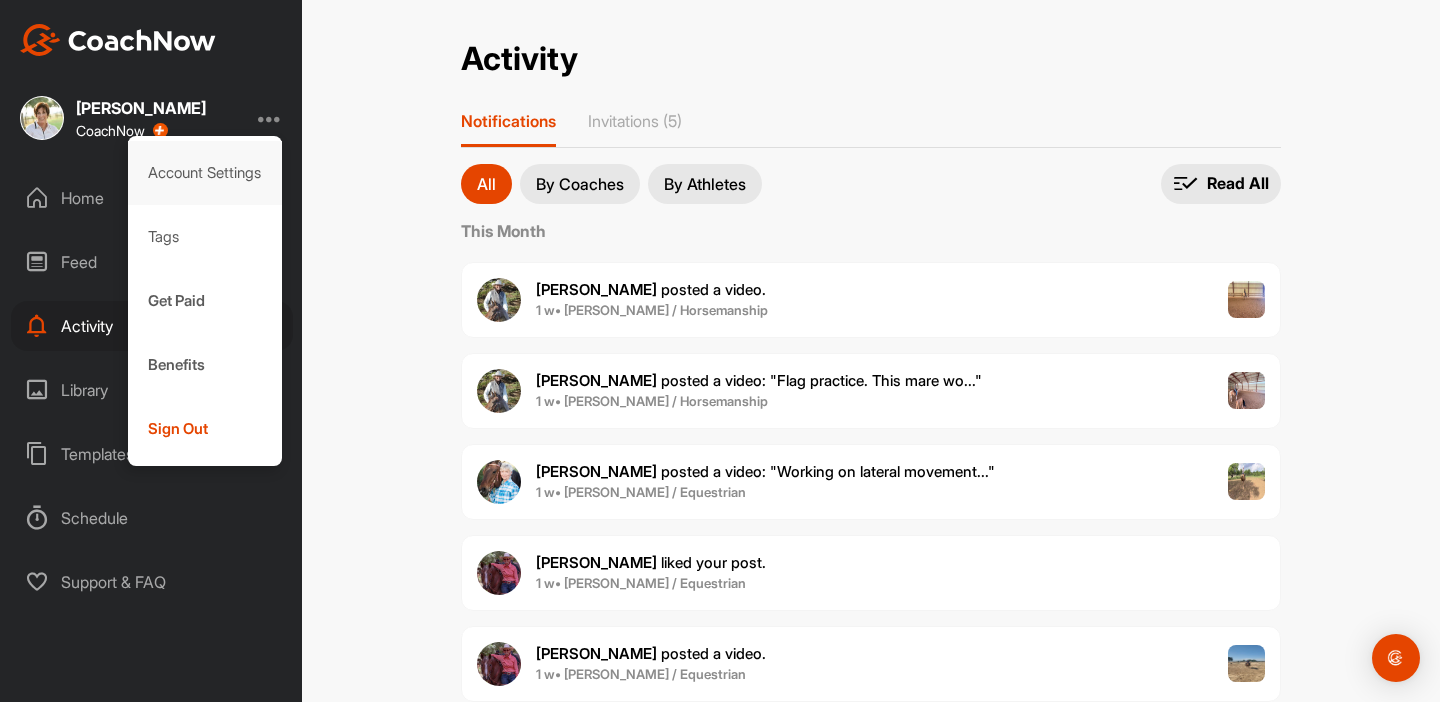 click on "Account Settings" at bounding box center [205, 173] 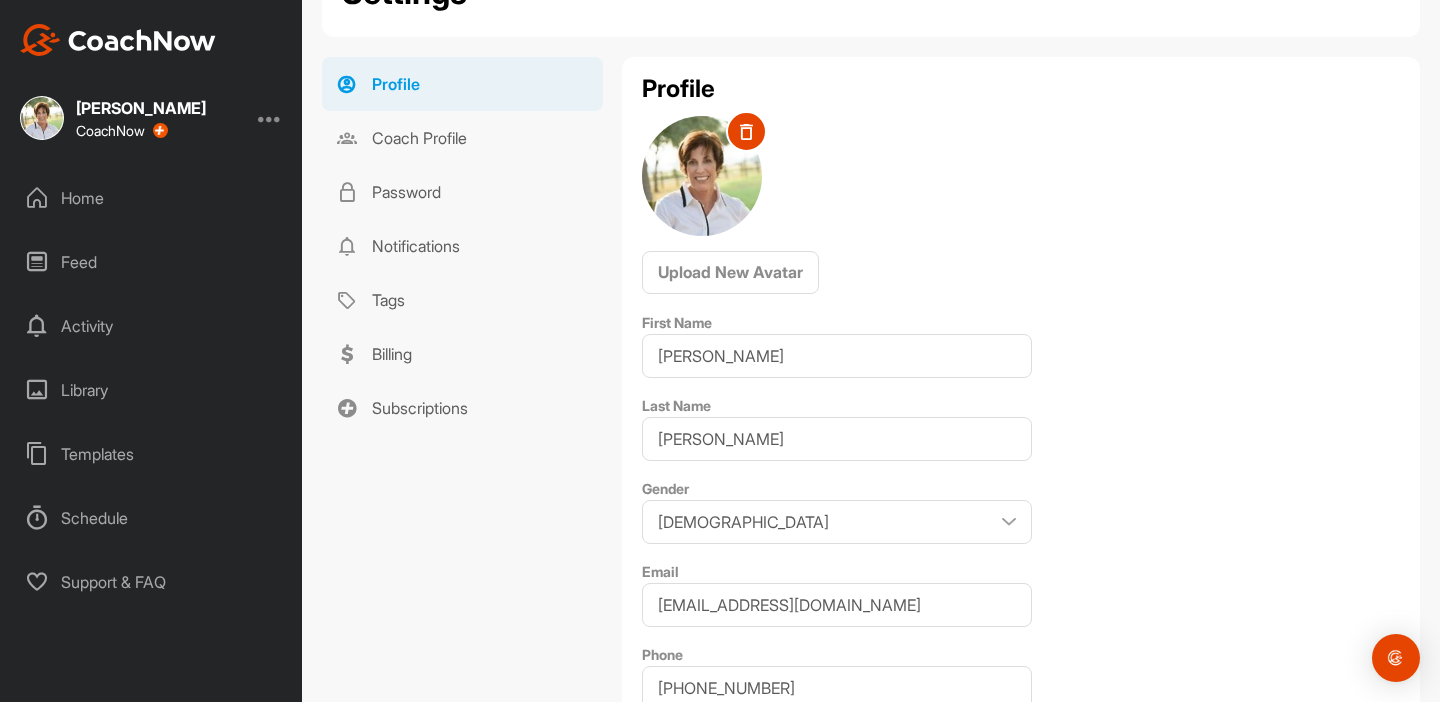 scroll, scrollTop: 0, scrollLeft: 0, axis: both 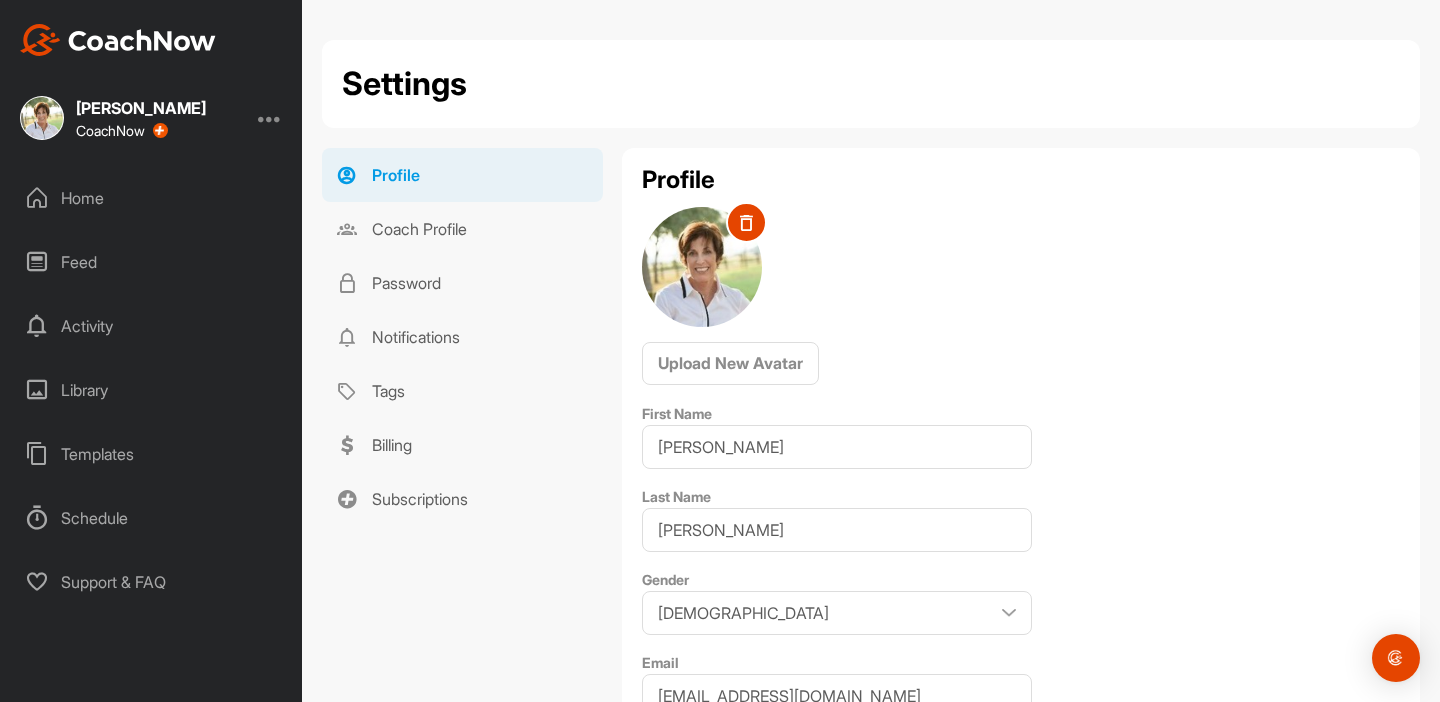 click on "Support & FAQ" at bounding box center [152, 582] 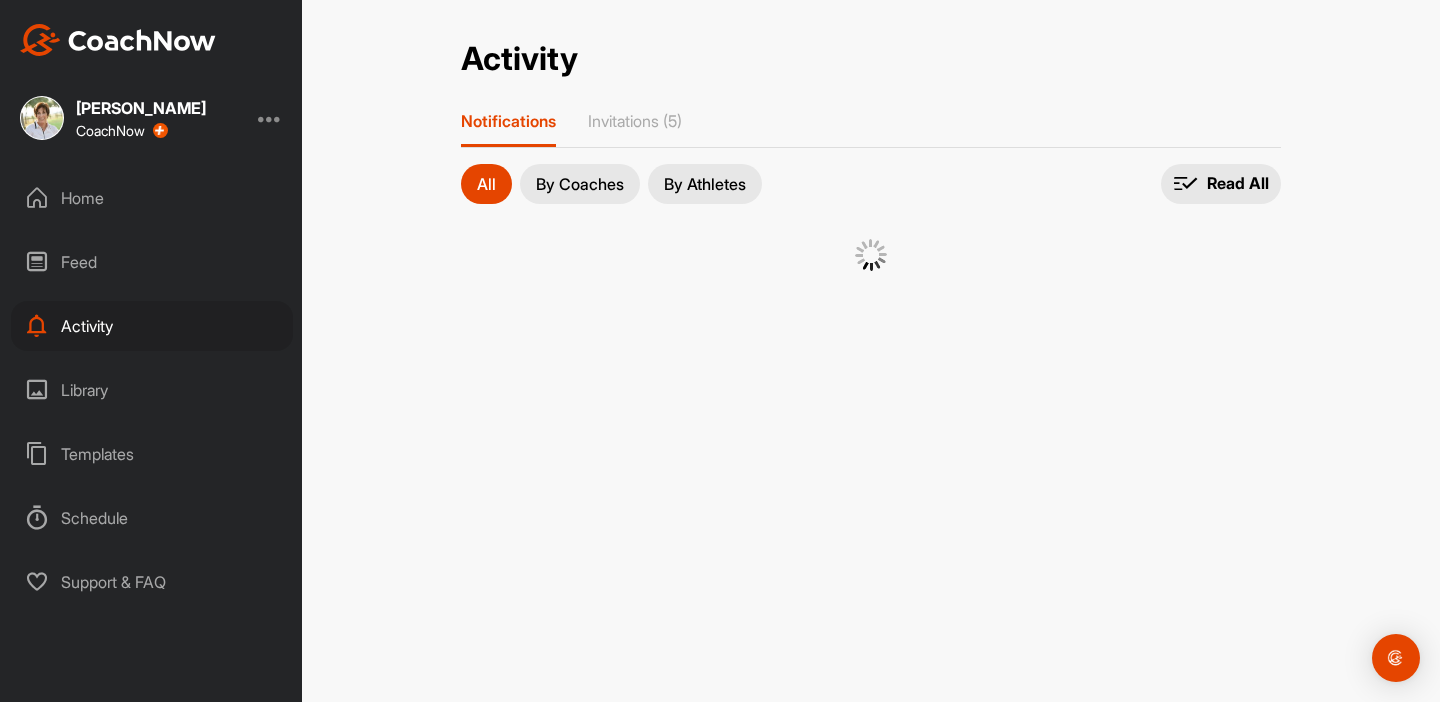 click on "Home" at bounding box center (152, 198) 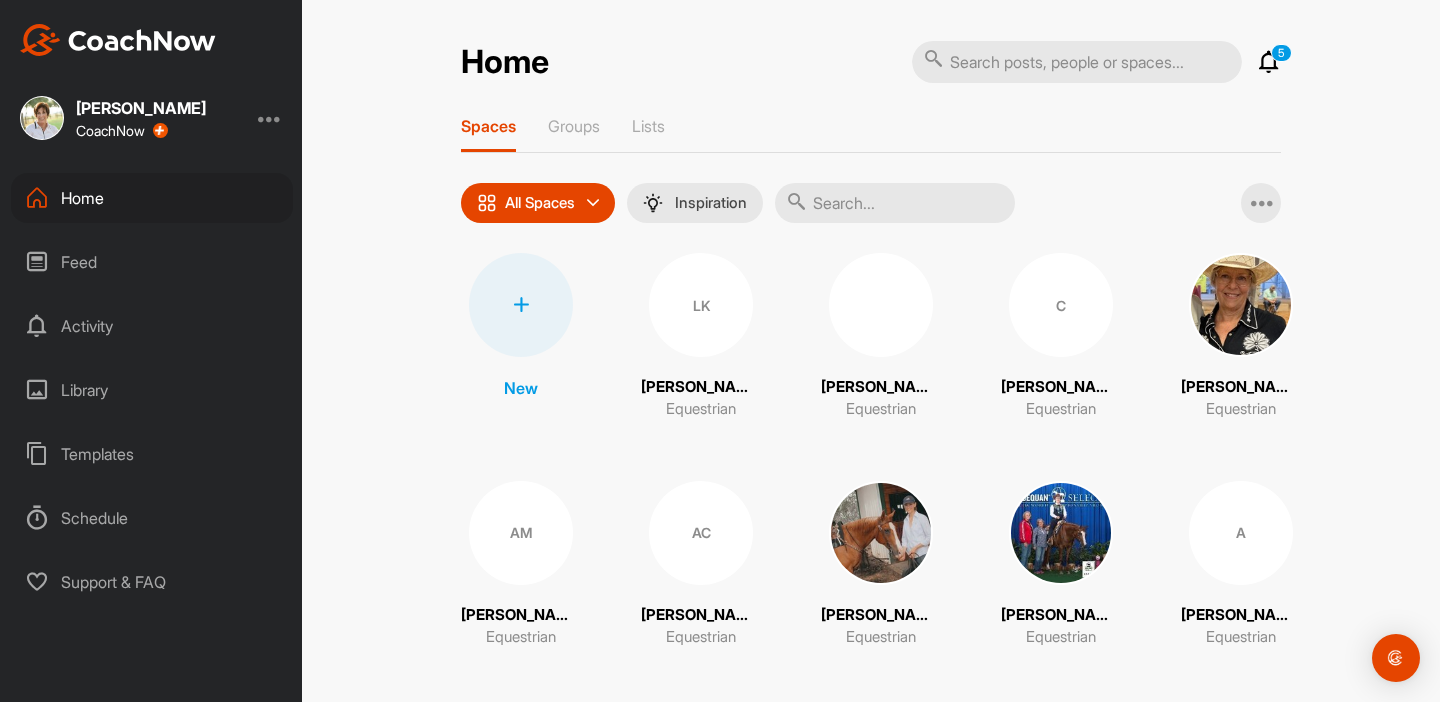 click on "LK" at bounding box center (701, 305) 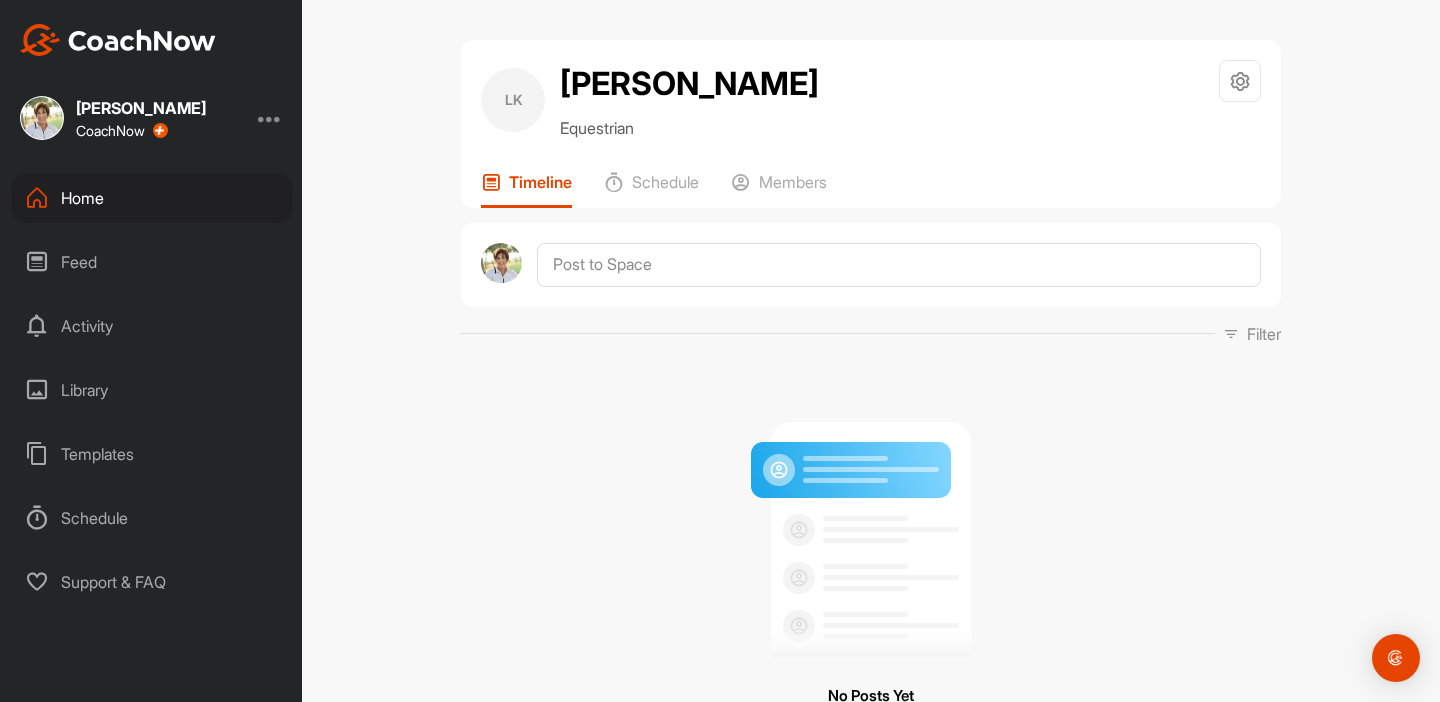 scroll, scrollTop: 134, scrollLeft: 0, axis: vertical 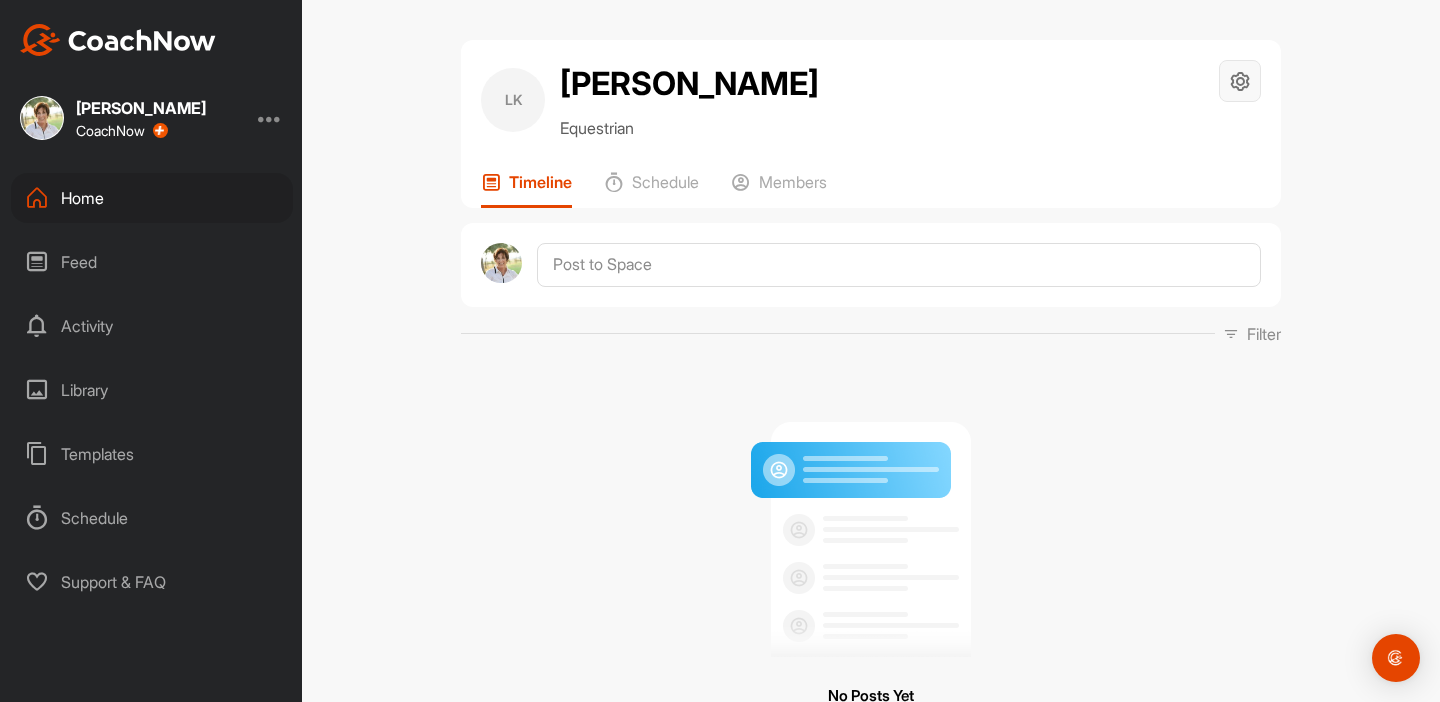 click at bounding box center [1240, 81] 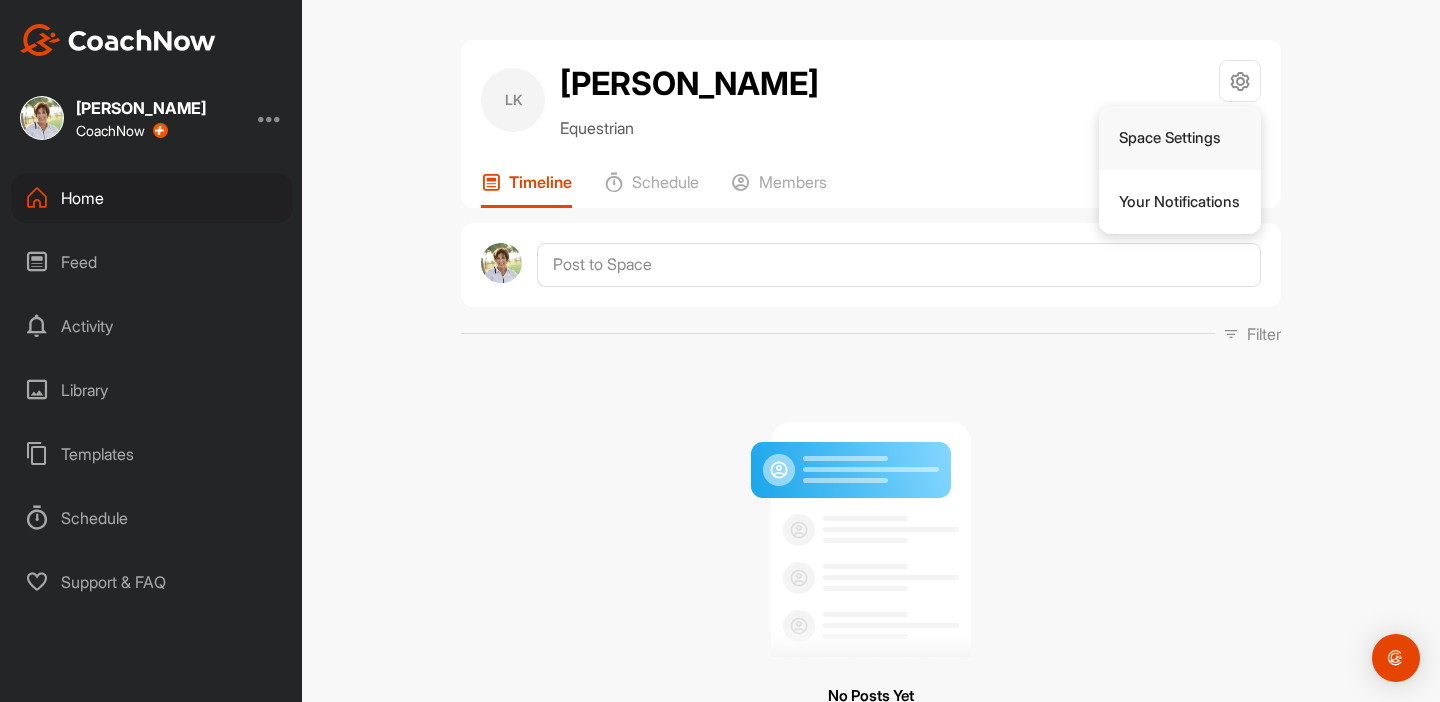 click on "Space Settings" at bounding box center [1180, 138] 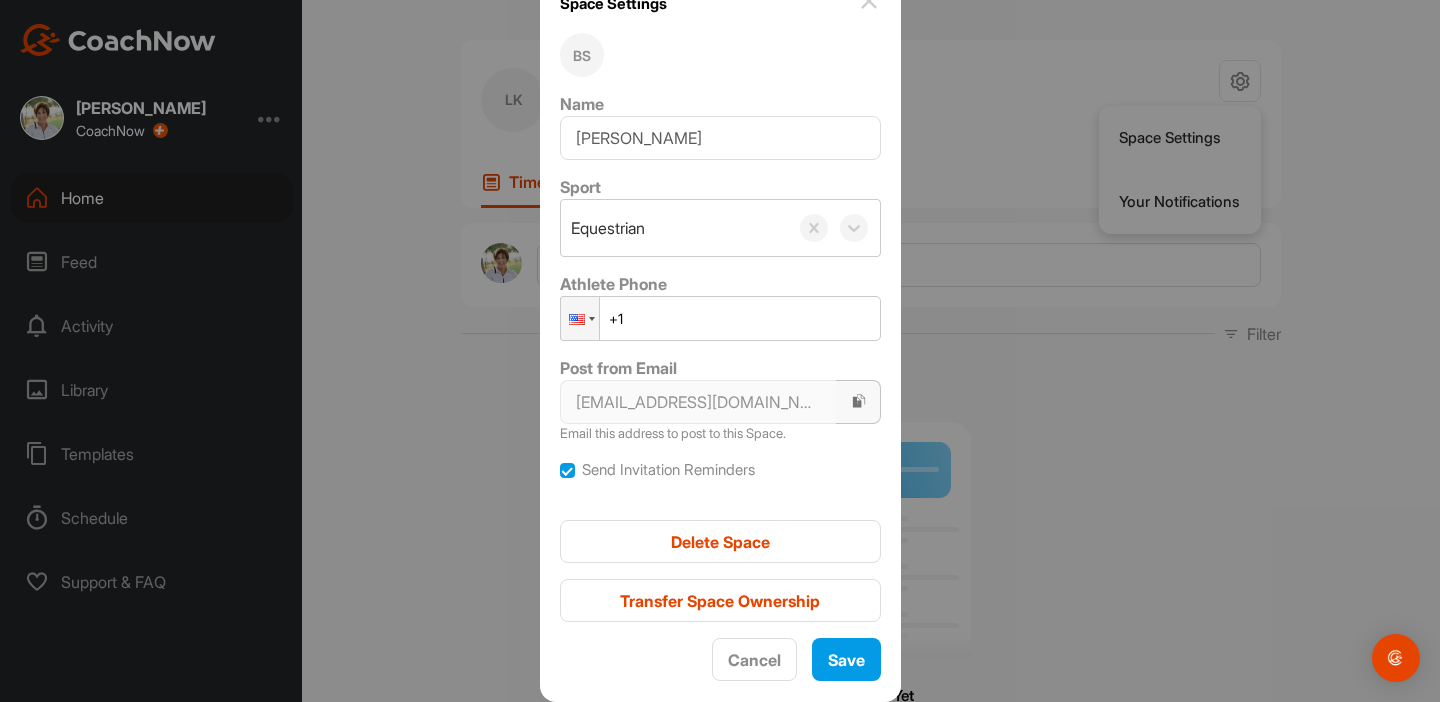 scroll, scrollTop: 0, scrollLeft: 0, axis: both 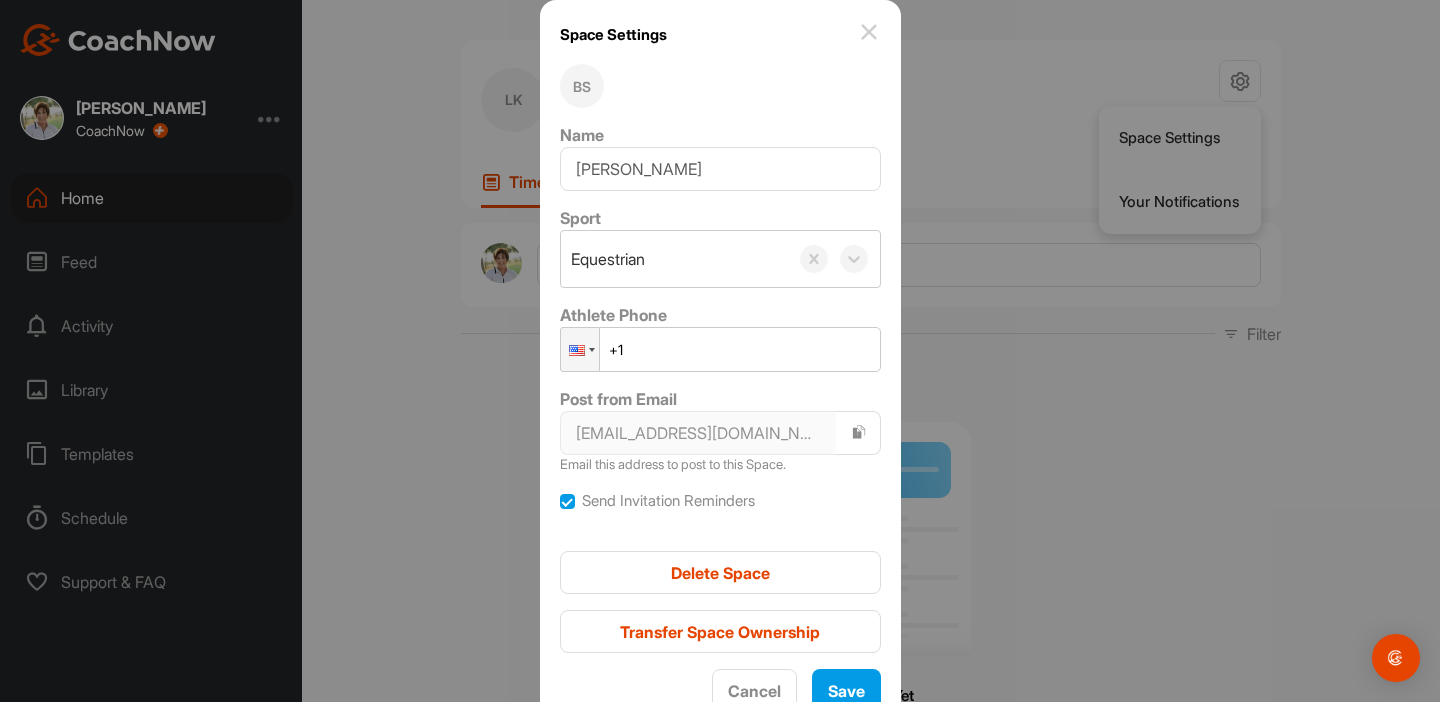 click at bounding box center (869, 32) 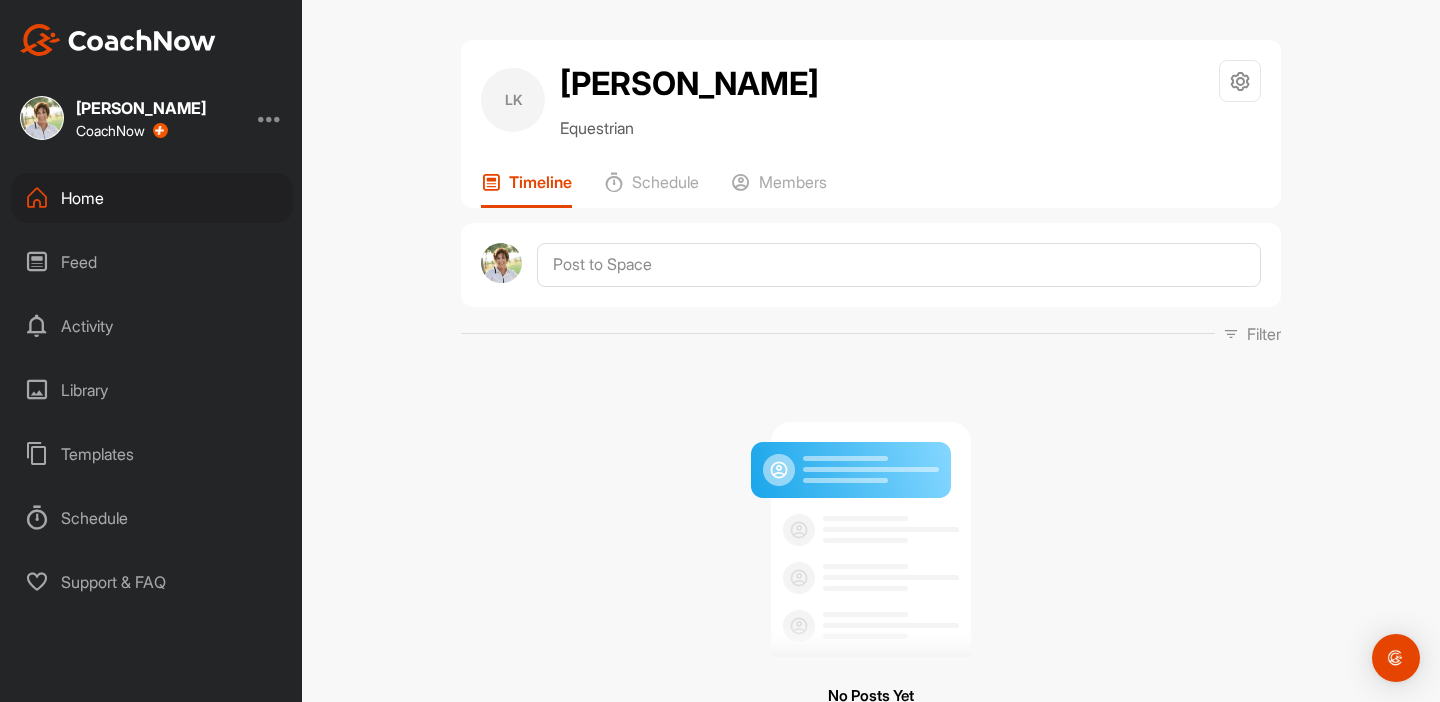 click at bounding box center (270, 118) 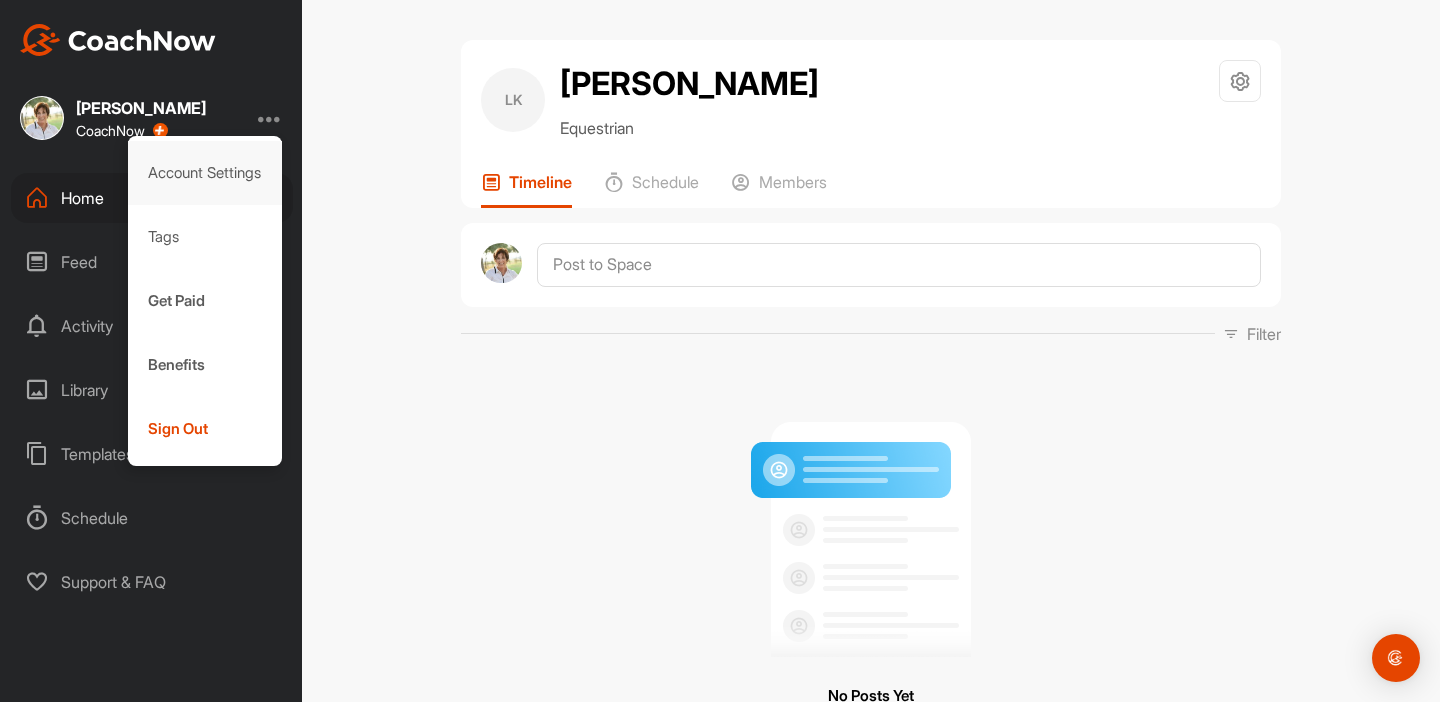 click on "Account Settings" at bounding box center (205, 173) 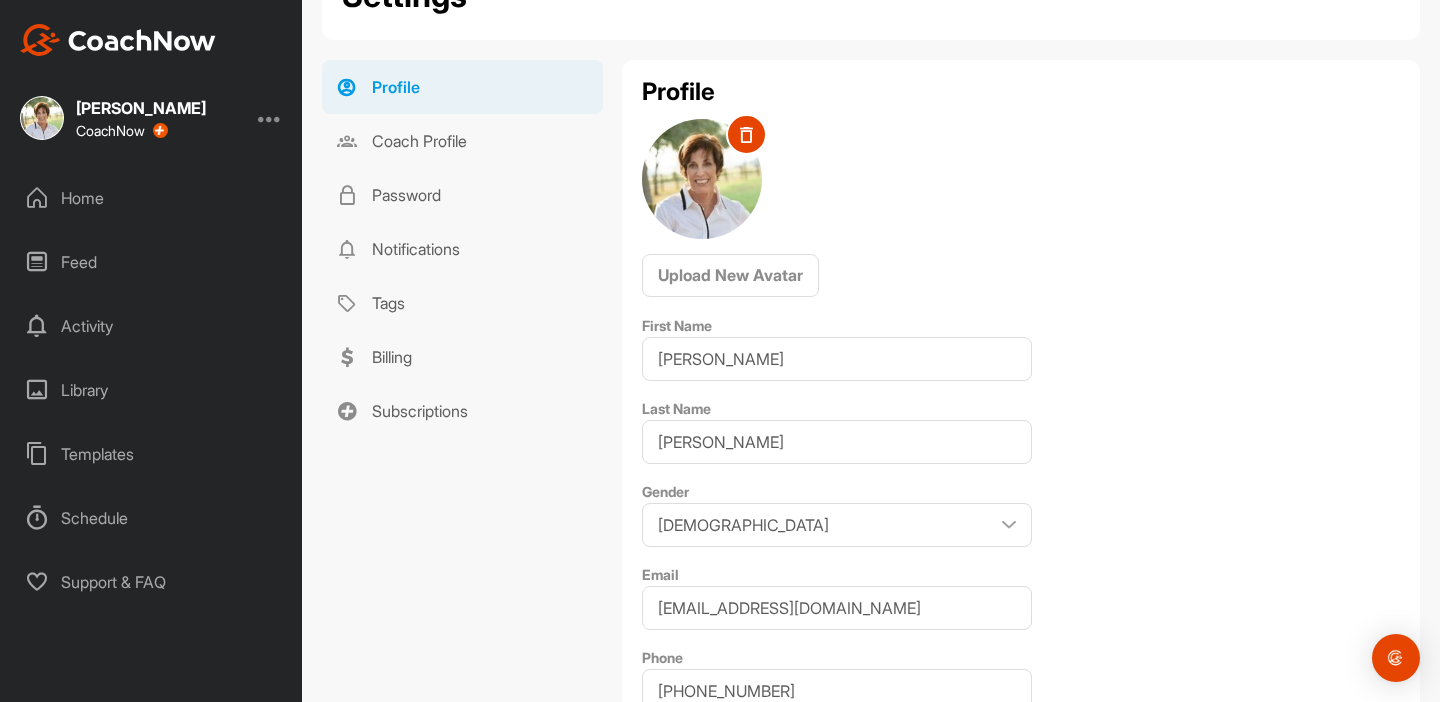 scroll, scrollTop: 40, scrollLeft: 0, axis: vertical 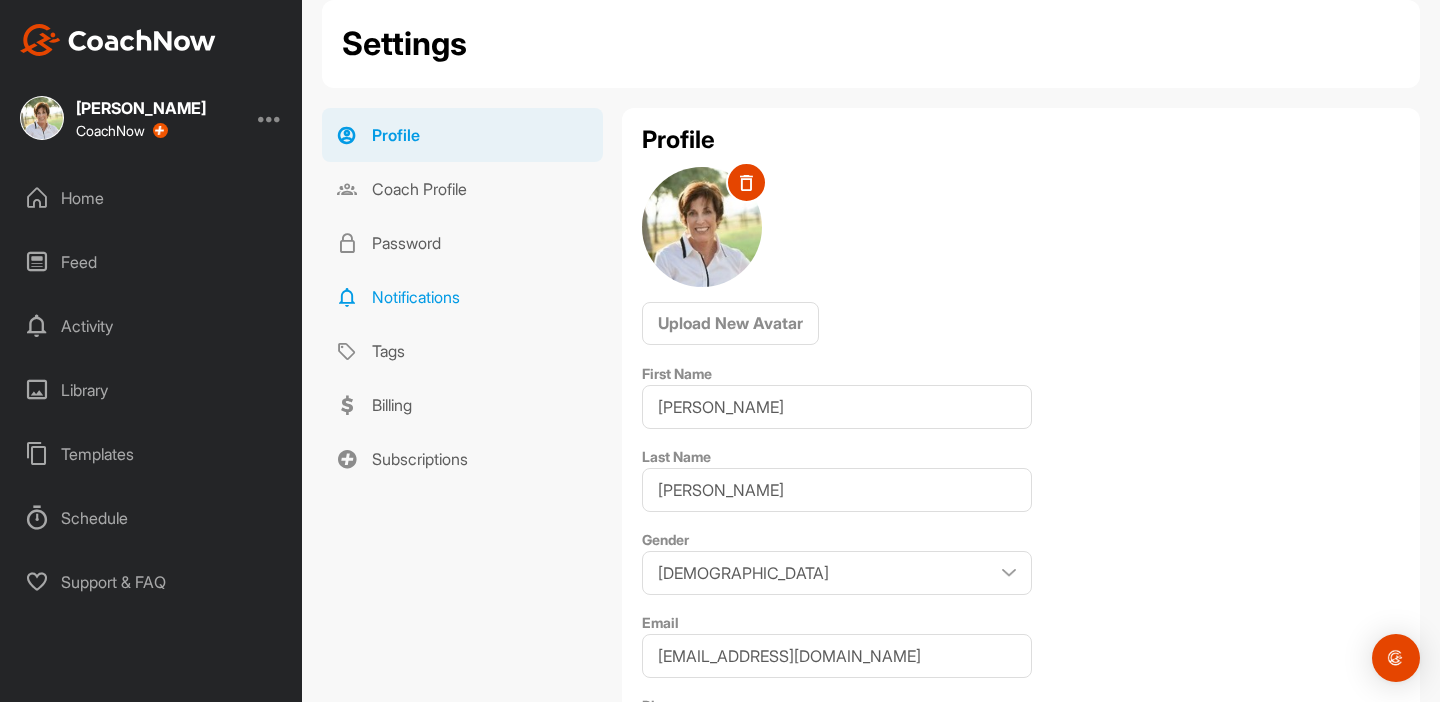 click on "Notifications" at bounding box center [462, 297] 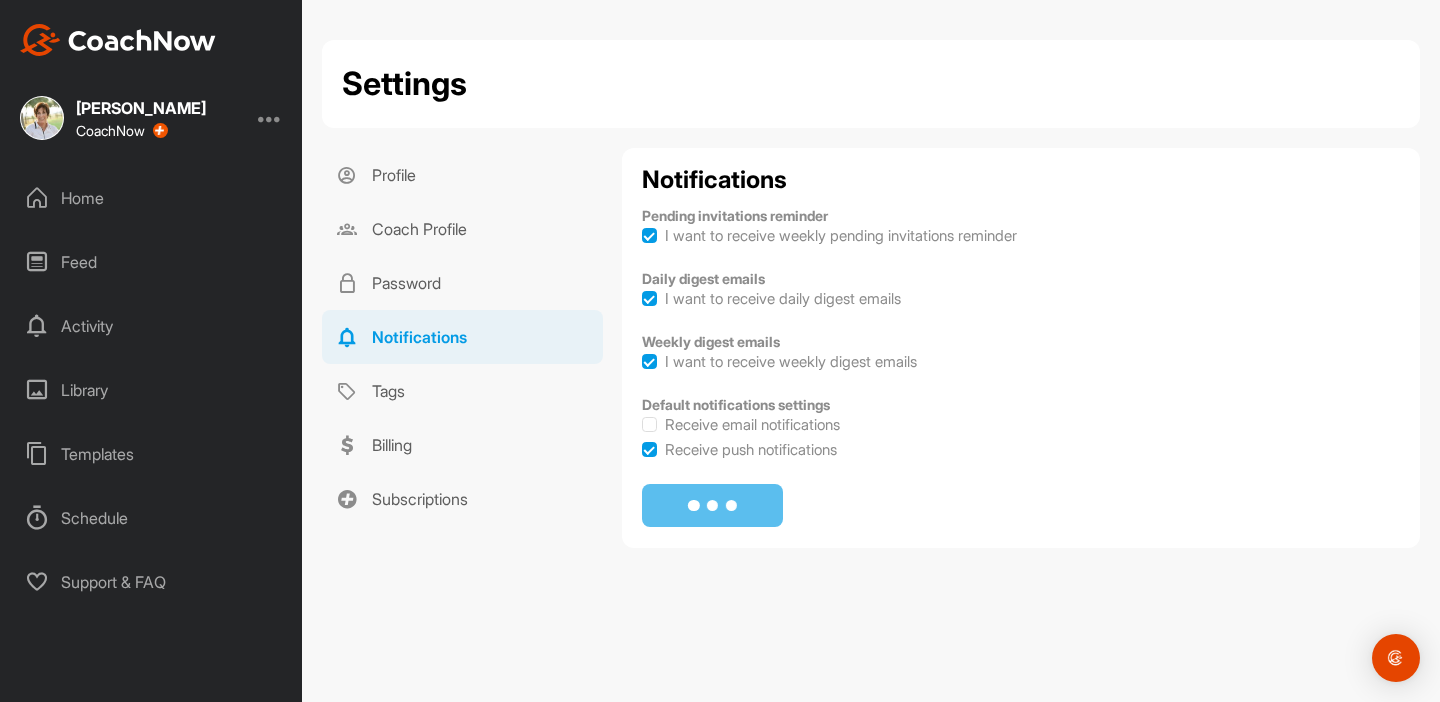 checkbox on "true" 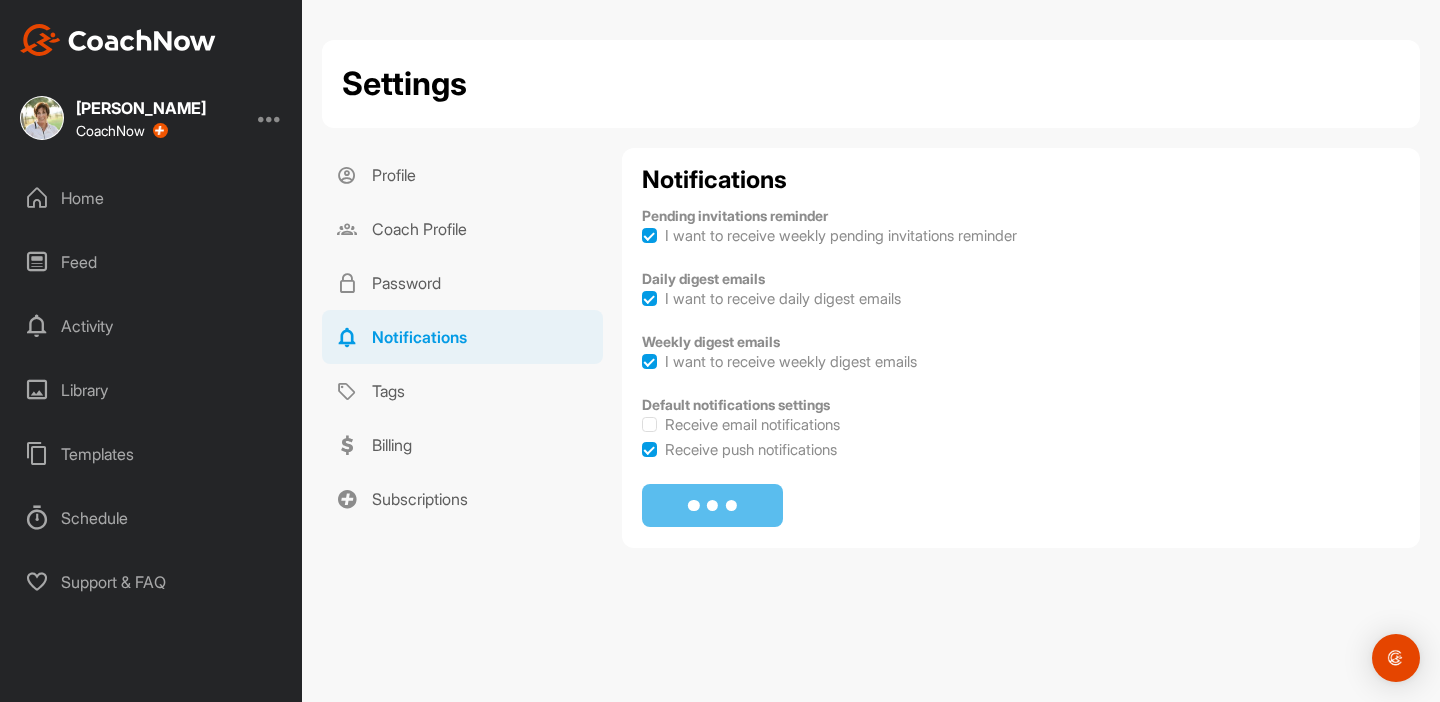 checkbox on "true" 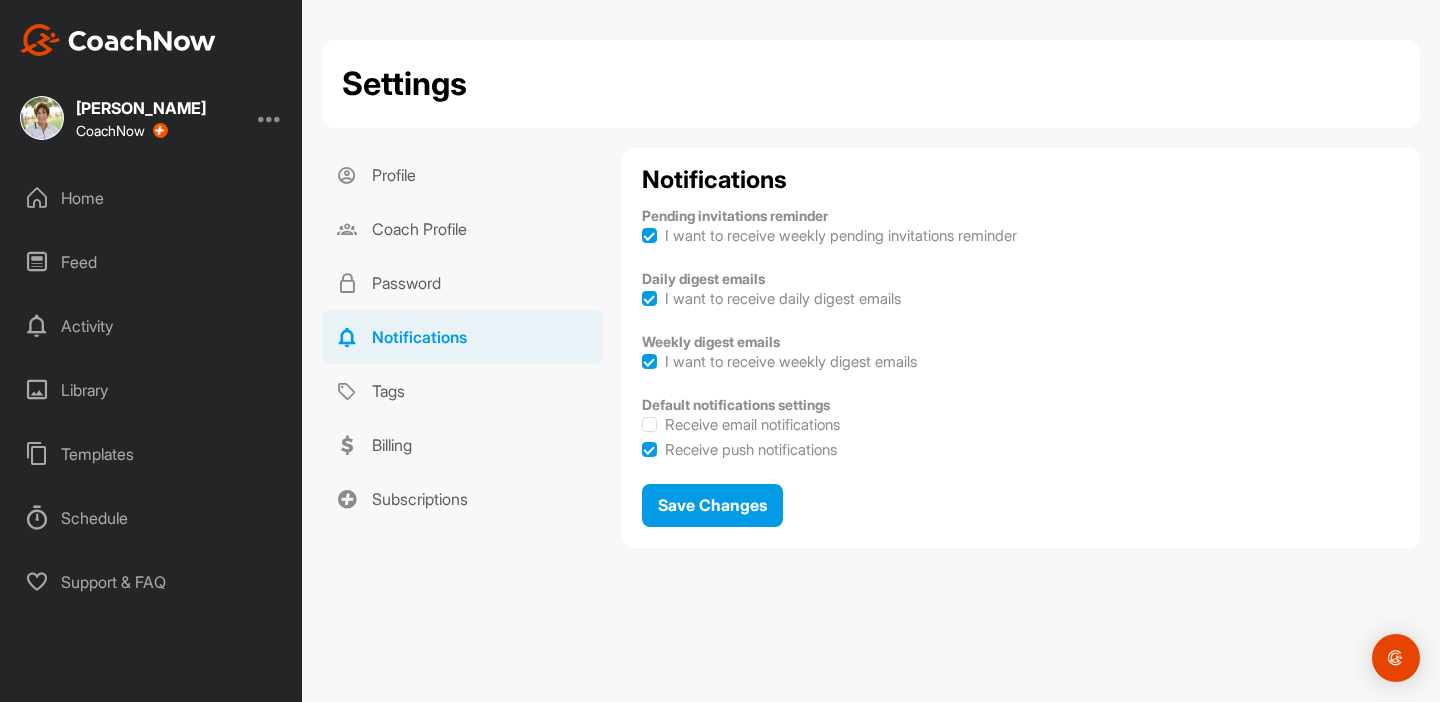 scroll, scrollTop: 105, scrollLeft: 0, axis: vertical 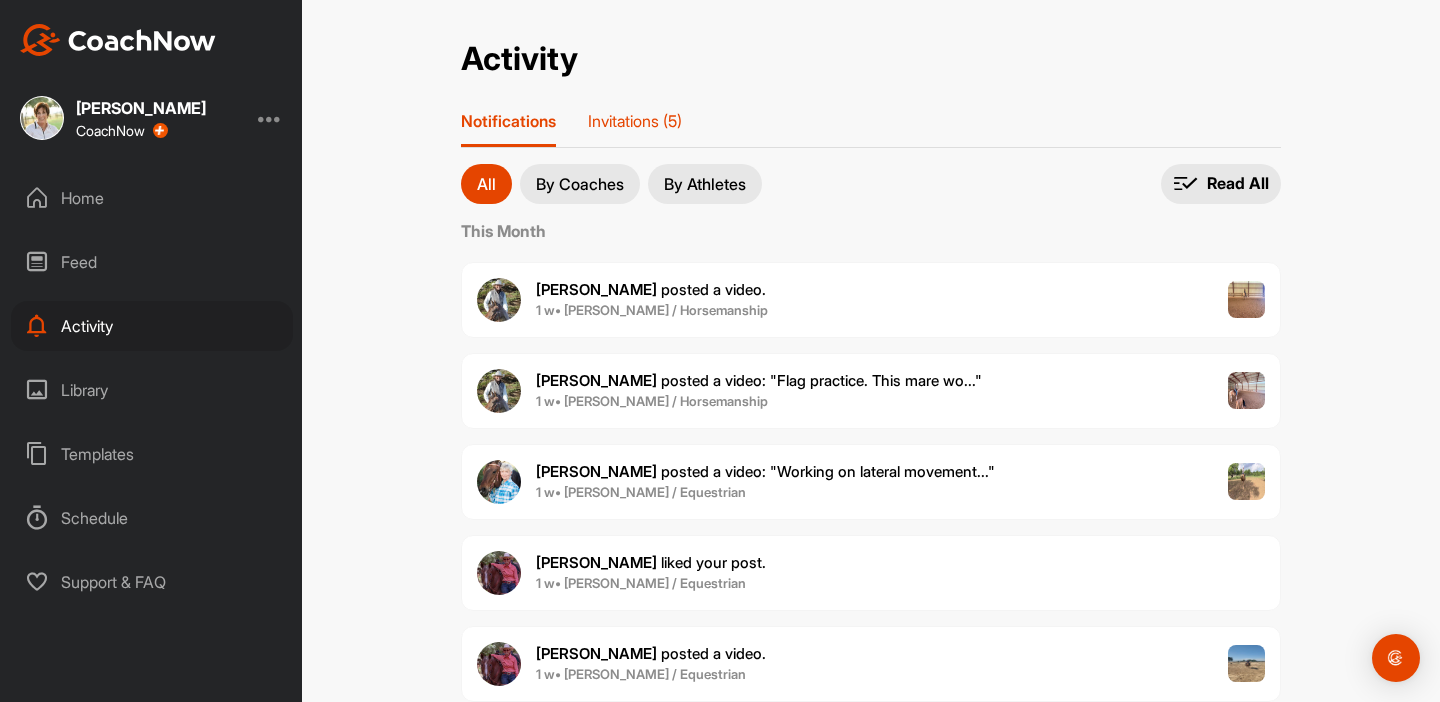 click on "Invitations (5)" at bounding box center [635, 121] 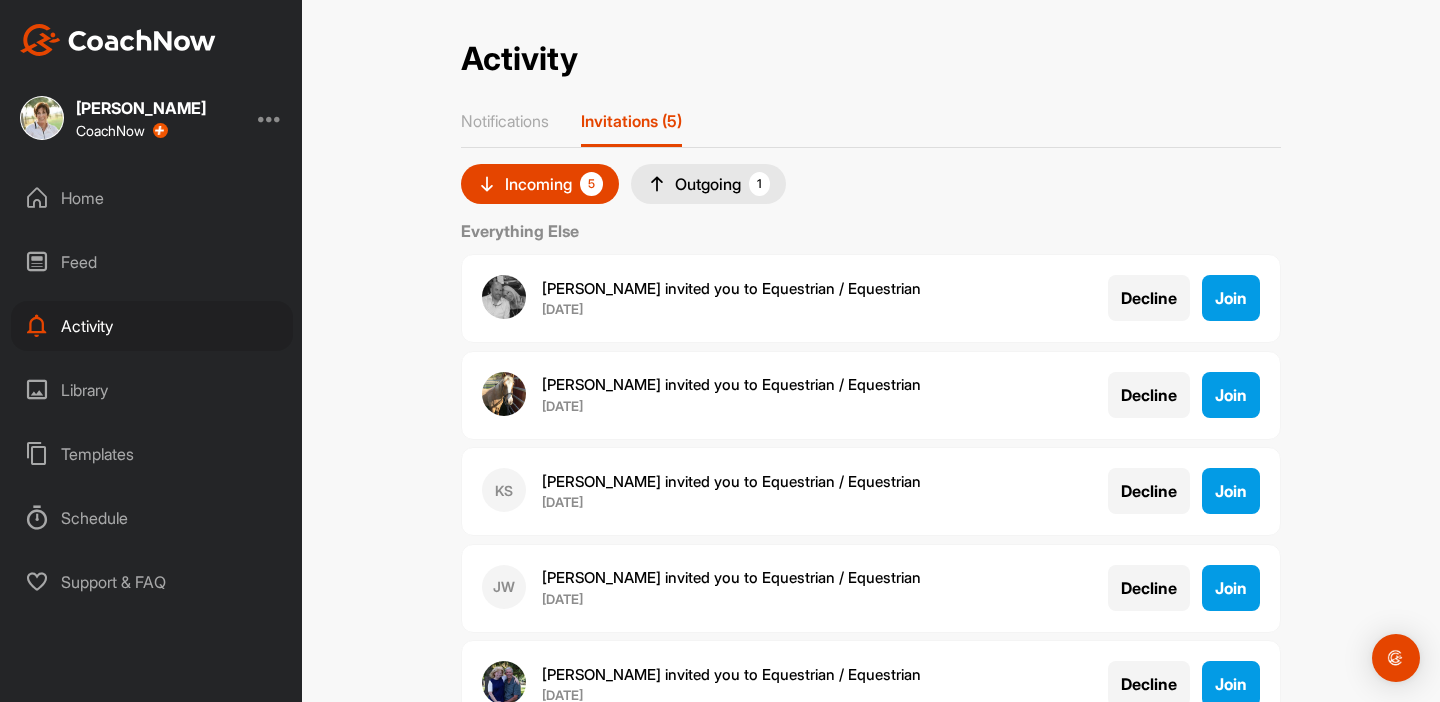 click on "Outgoing 1" at bounding box center [708, 184] 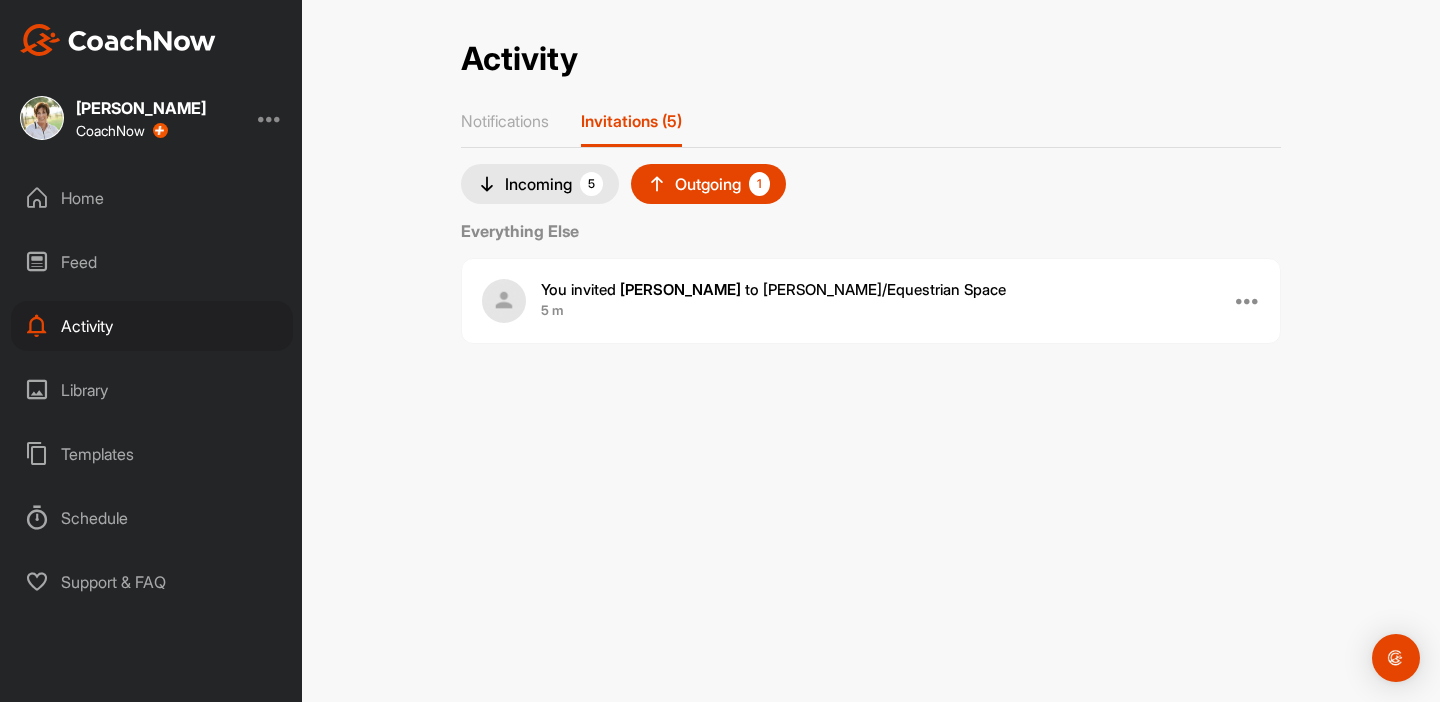 click at bounding box center [1248, 300] 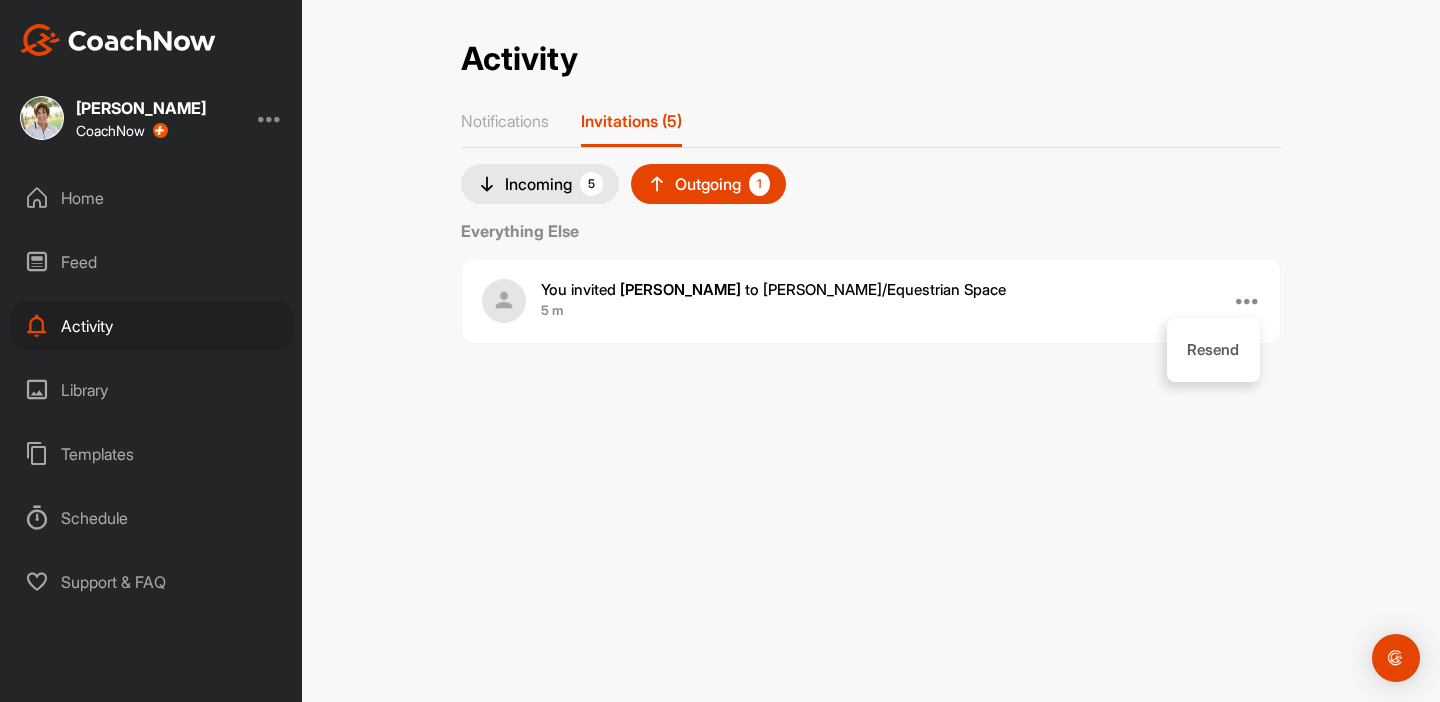 click on "Activity Activity Notifications Invitations (5) Incoming 5 Outgoing 1 Everything Else You invited   [PERSON_NAME]   to   [PERSON_NAME]  /  Equestrian   Space 5 m Resend" at bounding box center (871, 351) 